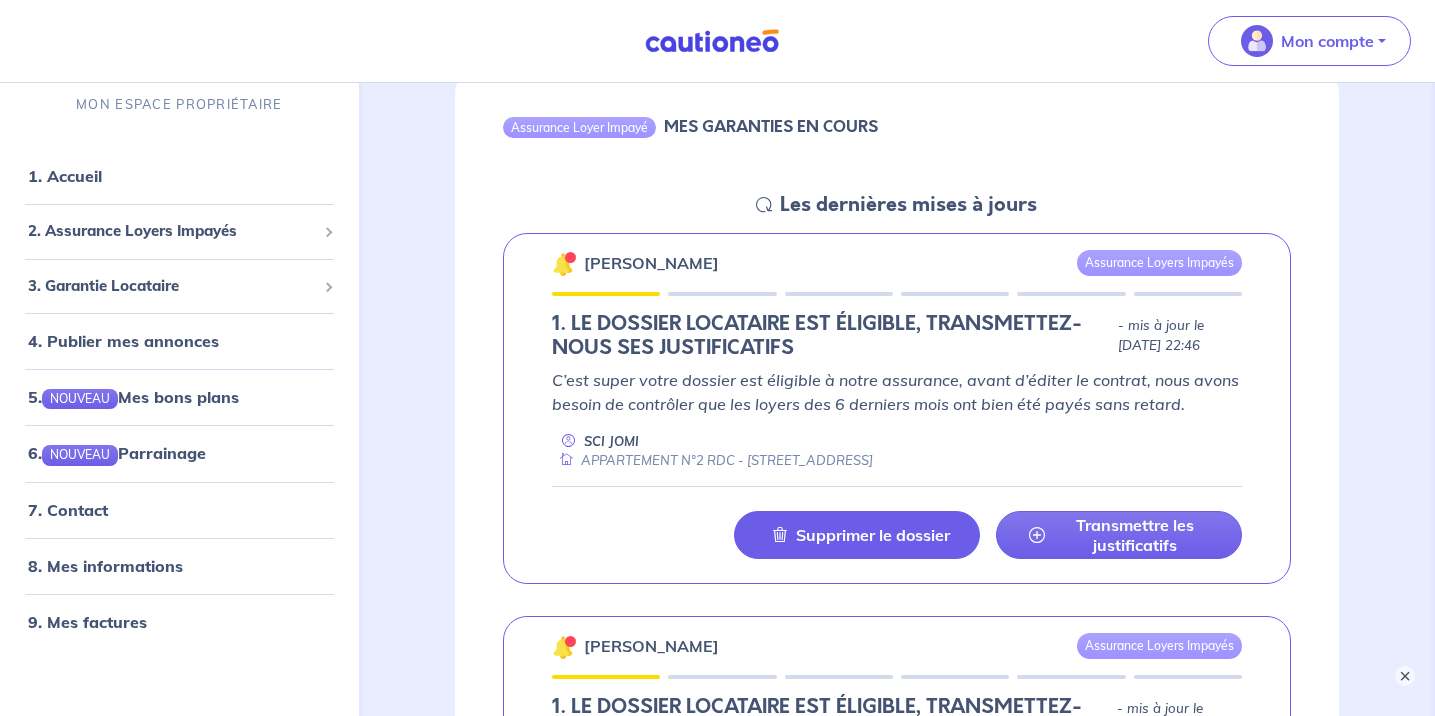scroll, scrollTop: 918, scrollLeft: 0, axis: vertical 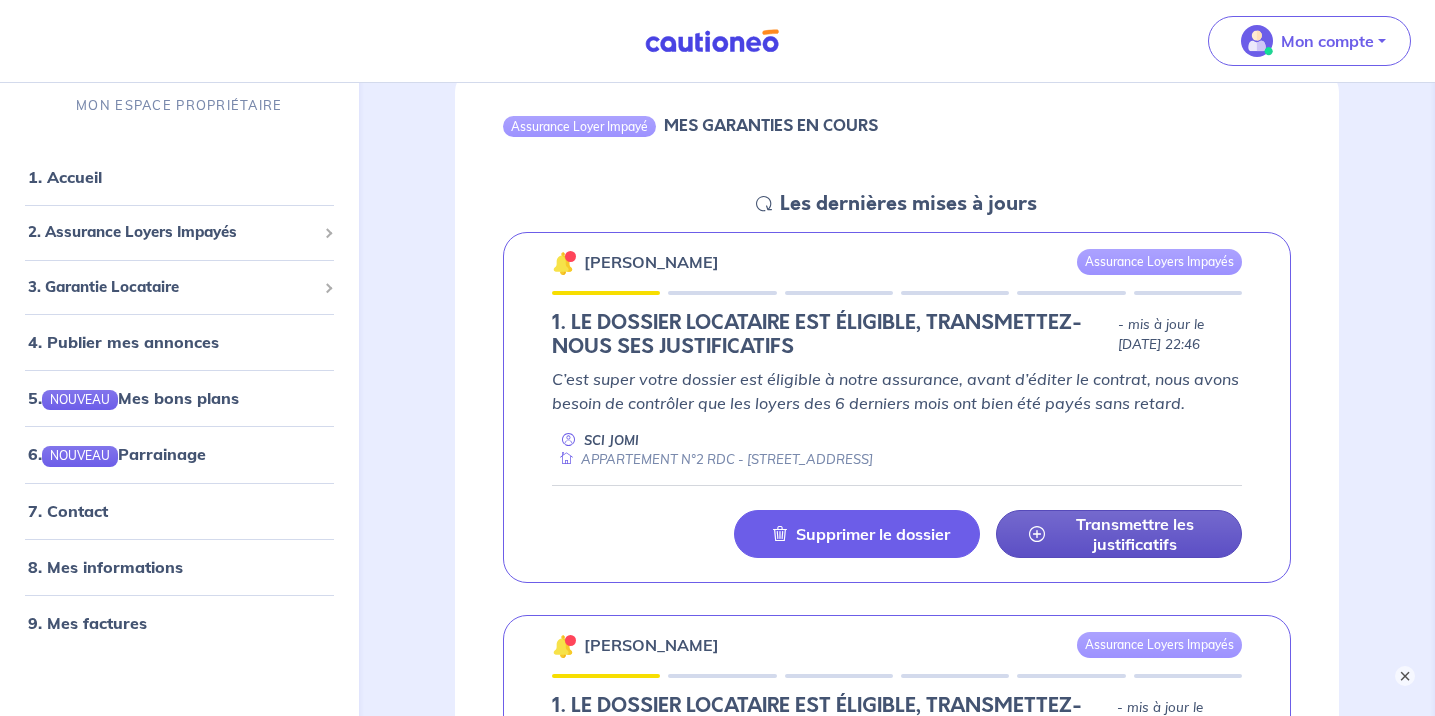 click on "Transmettre les justificatifs" at bounding box center (1135, 534) 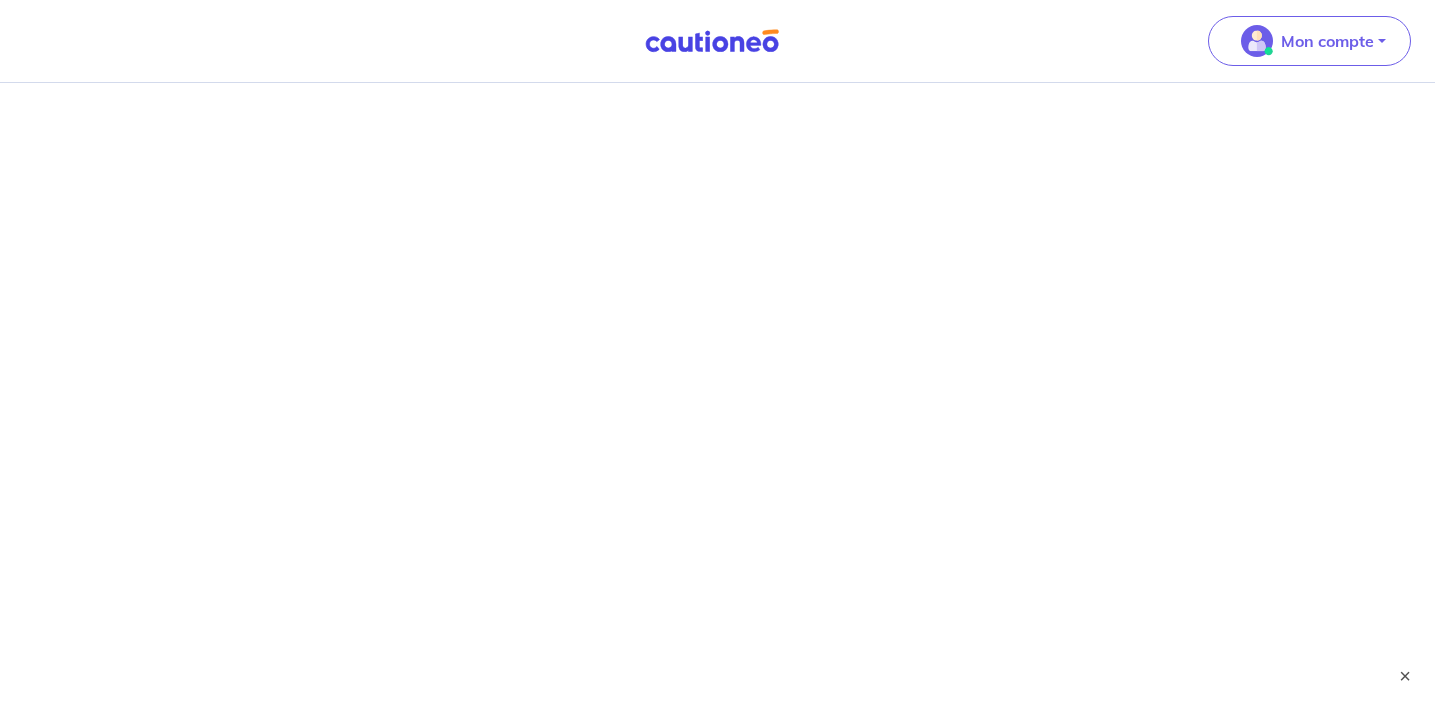 scroll, scrollTop: 0, scrollLeft: 0, axis: both 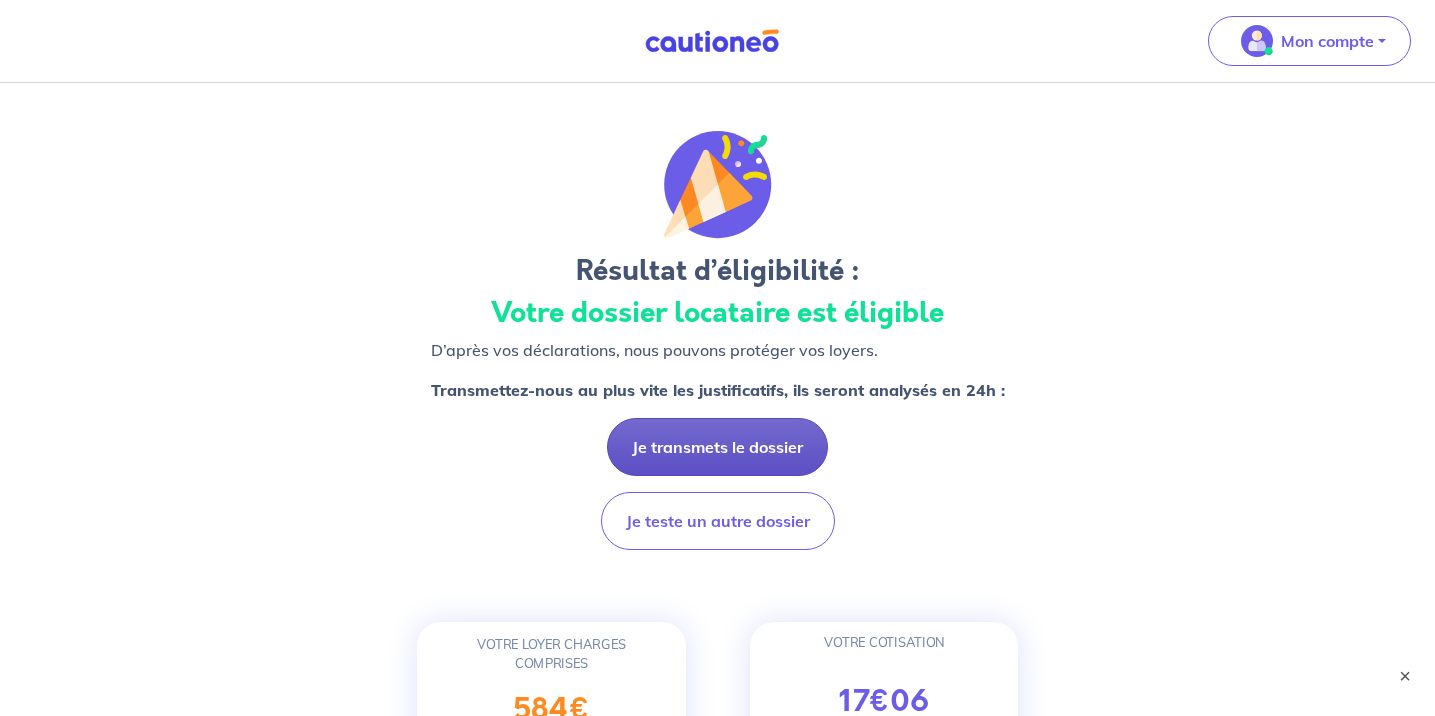 click on "Je transmets le dossier" at bounding box center (717, 447) 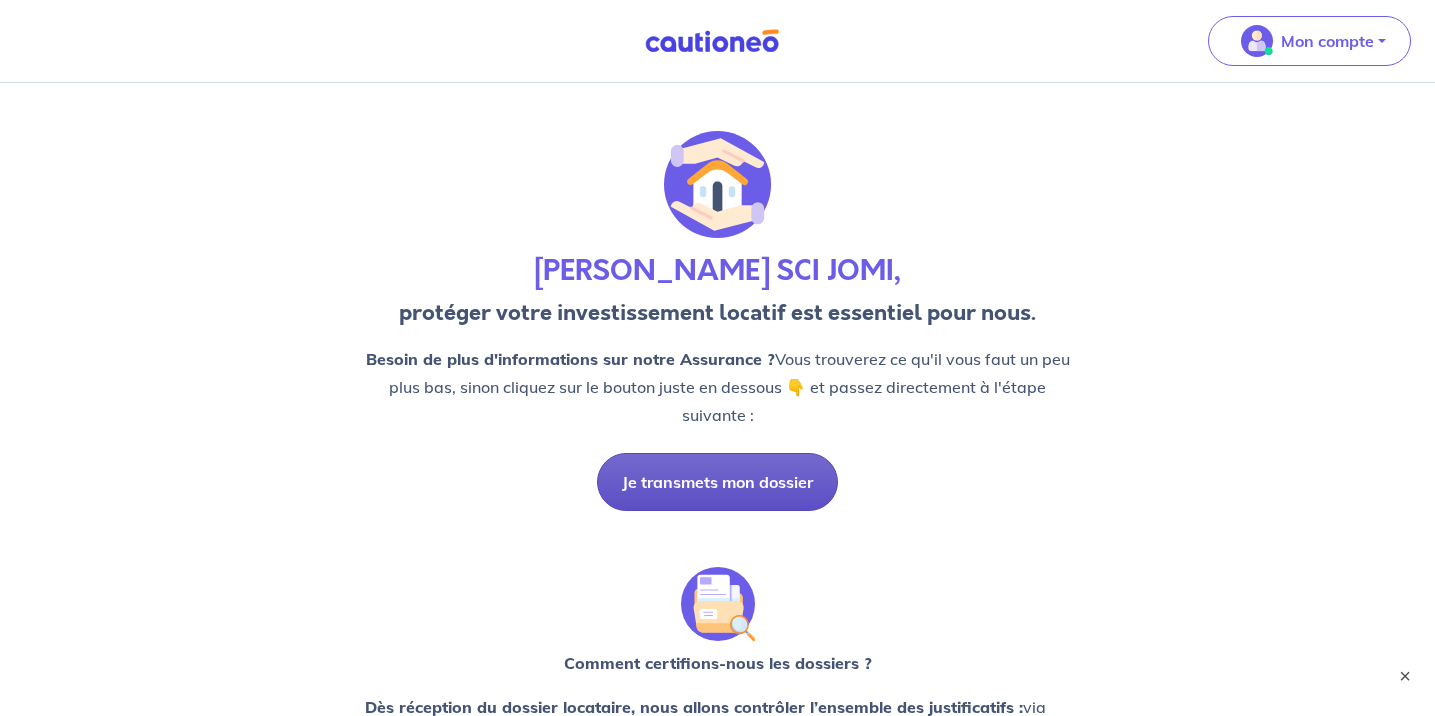 click on "Je transmets mon dossier" at bounding box center [717, 482] 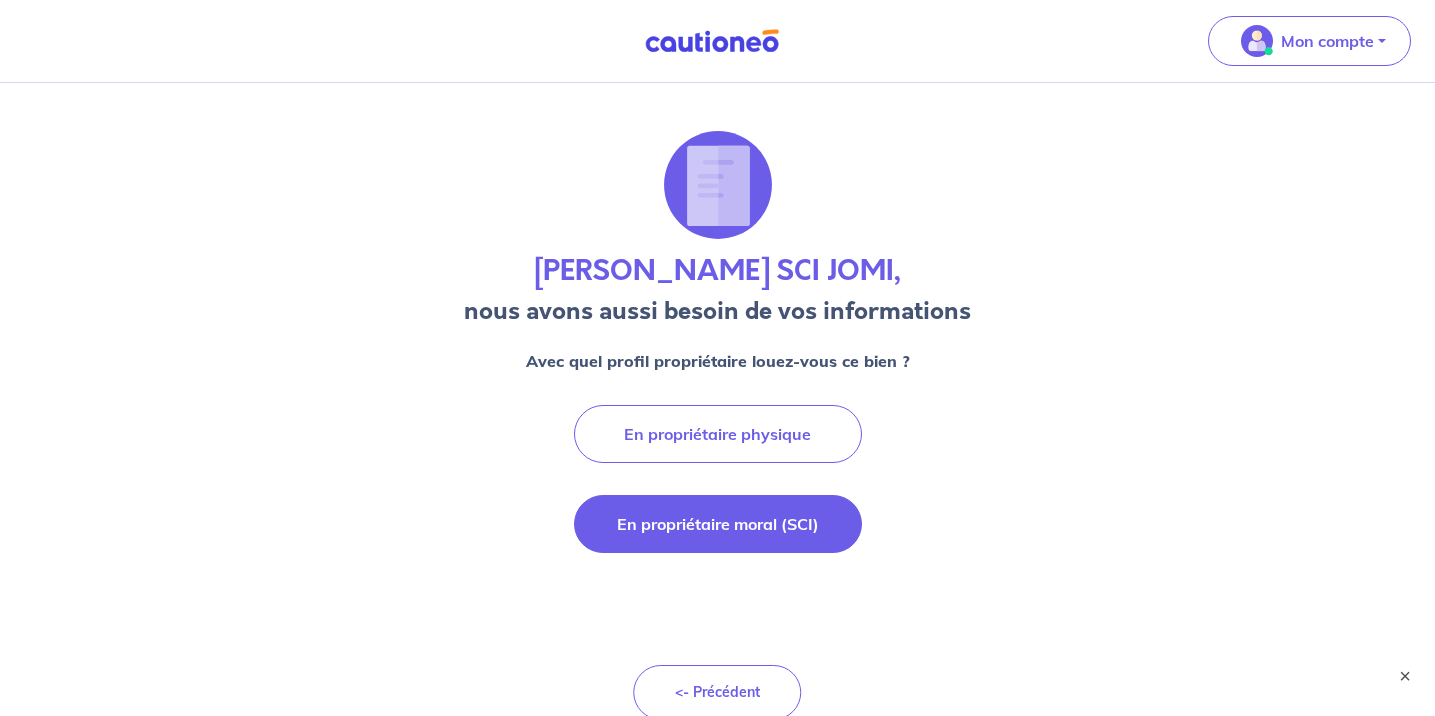 click on "En propriétaire moral (SCI)" at bounding box center (718, 524) 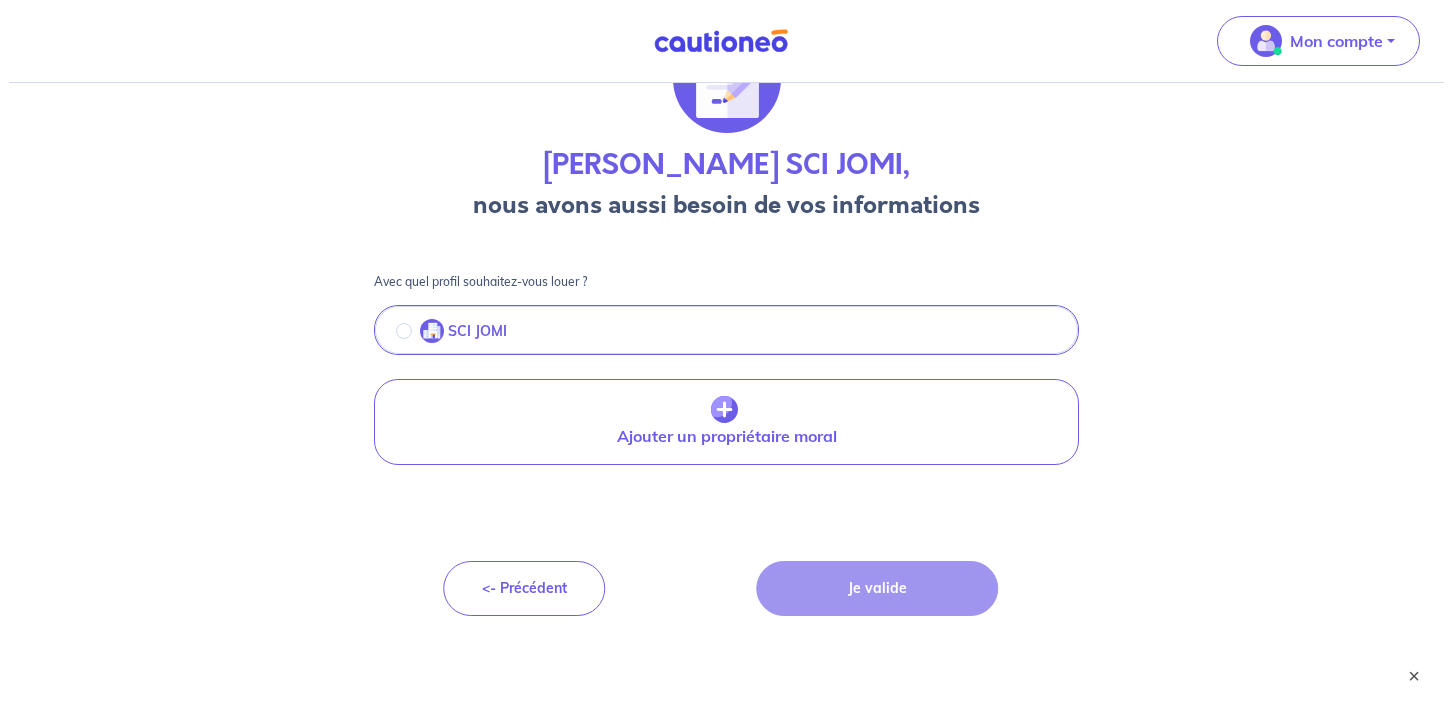 scroll, scrollTop: 111, scrollLeft: 0, axis: vertical 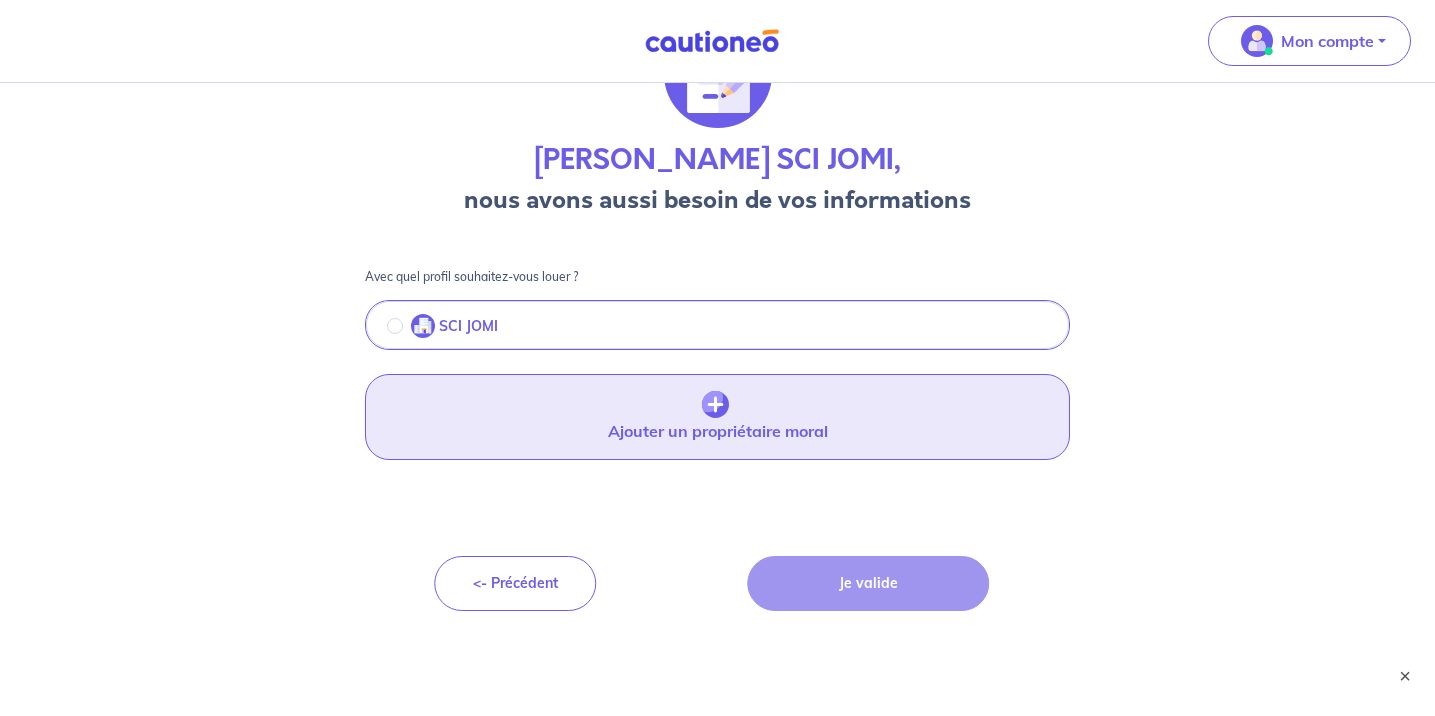 click on "Ajouter un propriétaire moral" at bounding box center [718, 417] 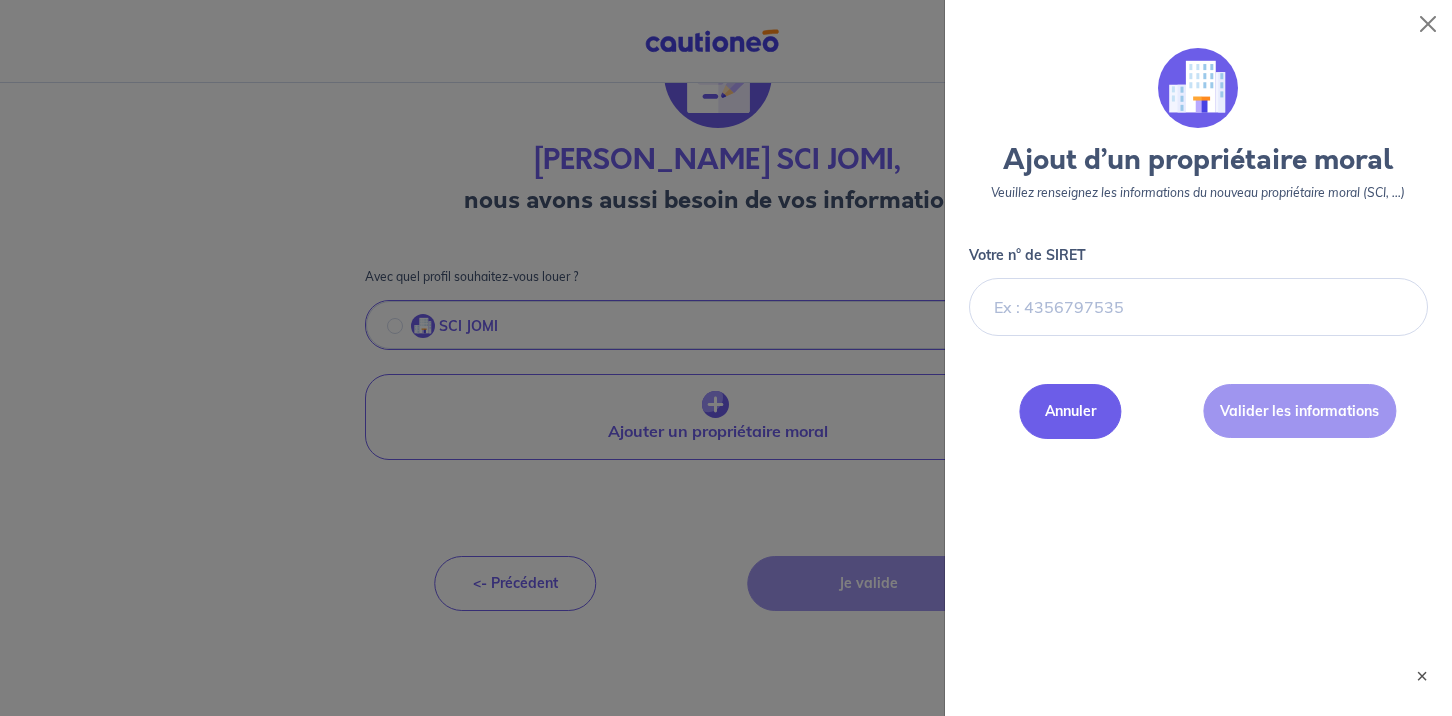 click on "Annuler" at bounding box center (1070, 411) 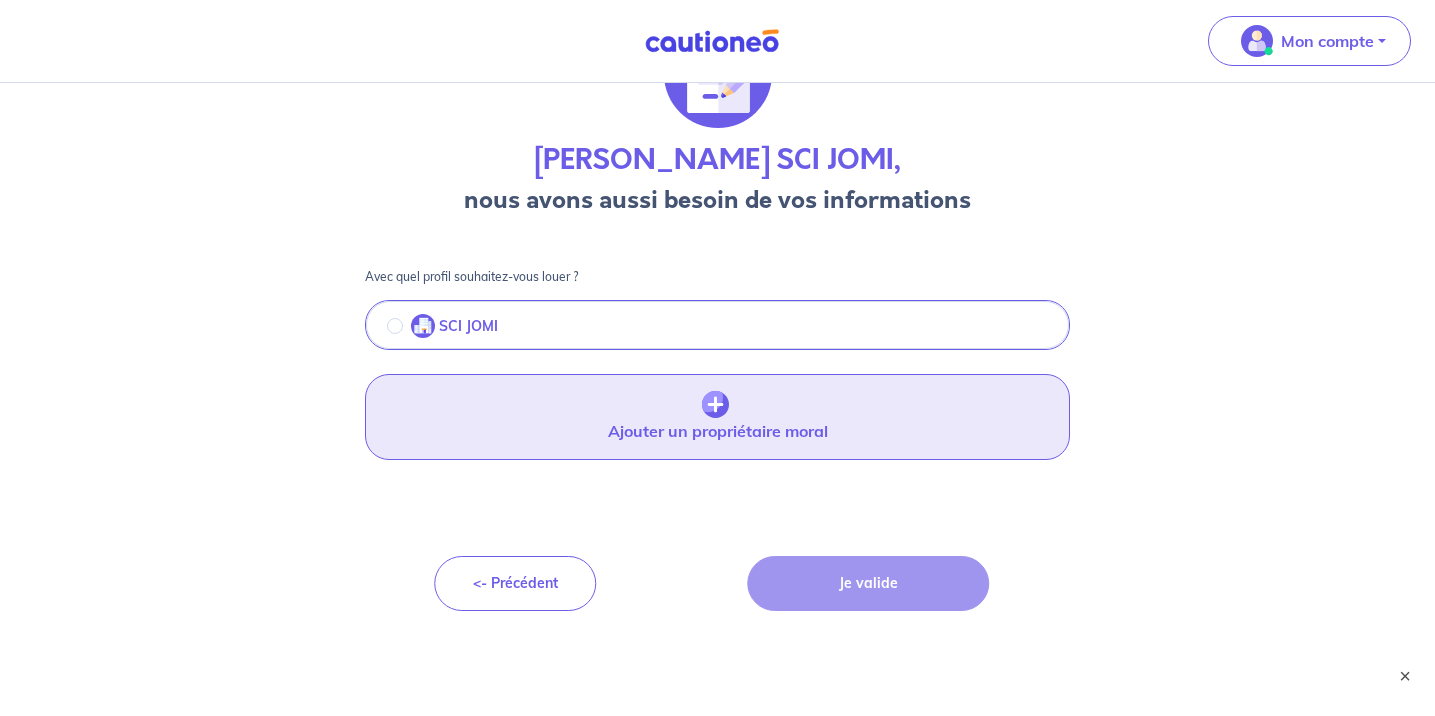 click on "Ajouter un propriétaire moral" at bounding box center [718, 417] 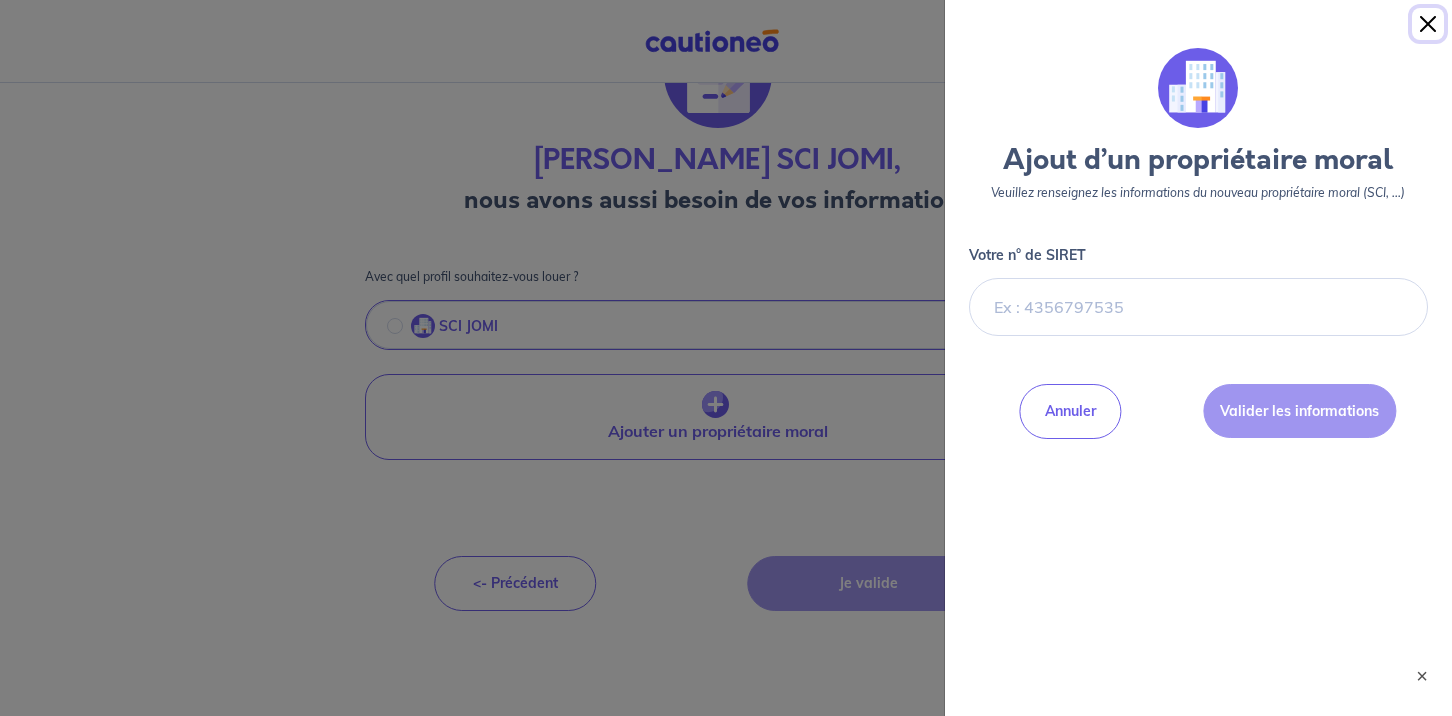 click at bounding box center (1428, 24) 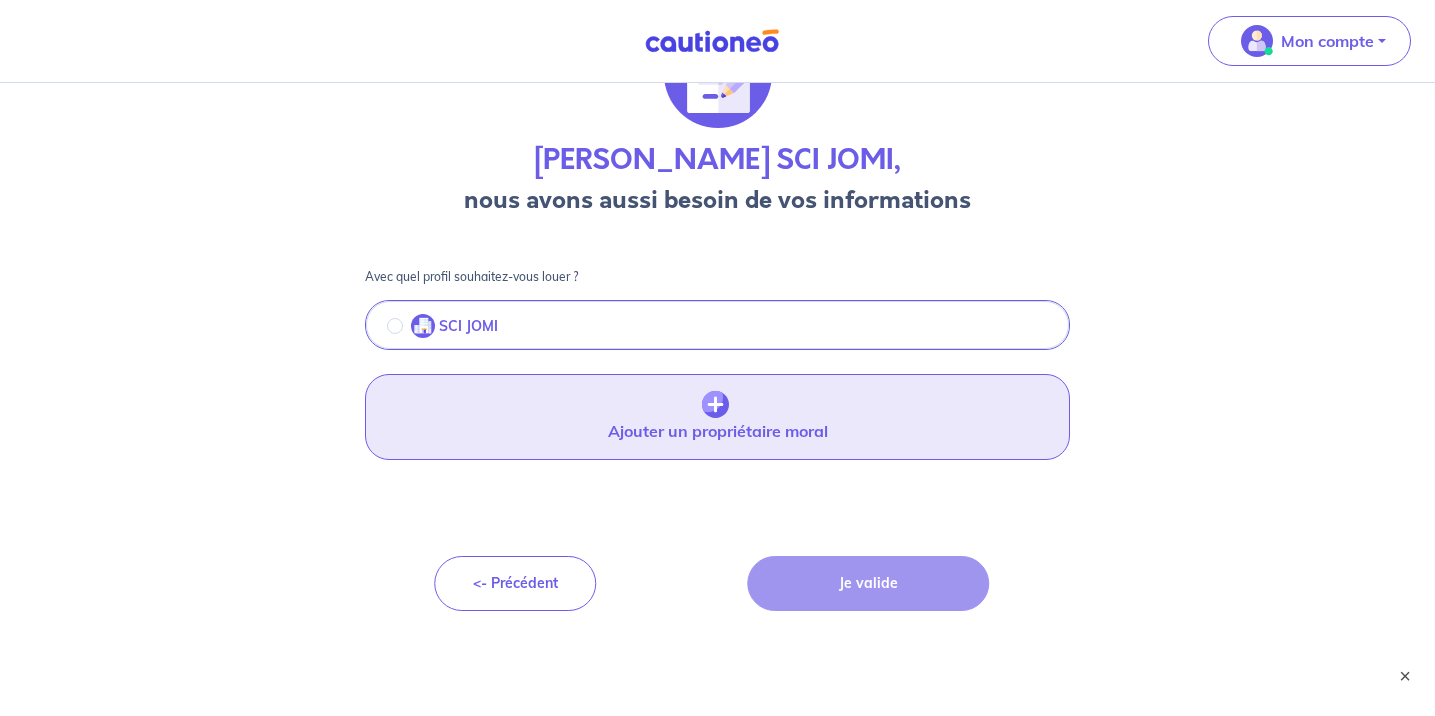 click on "Ajouter un propriétaire moral" at bounding box center (718, 417) 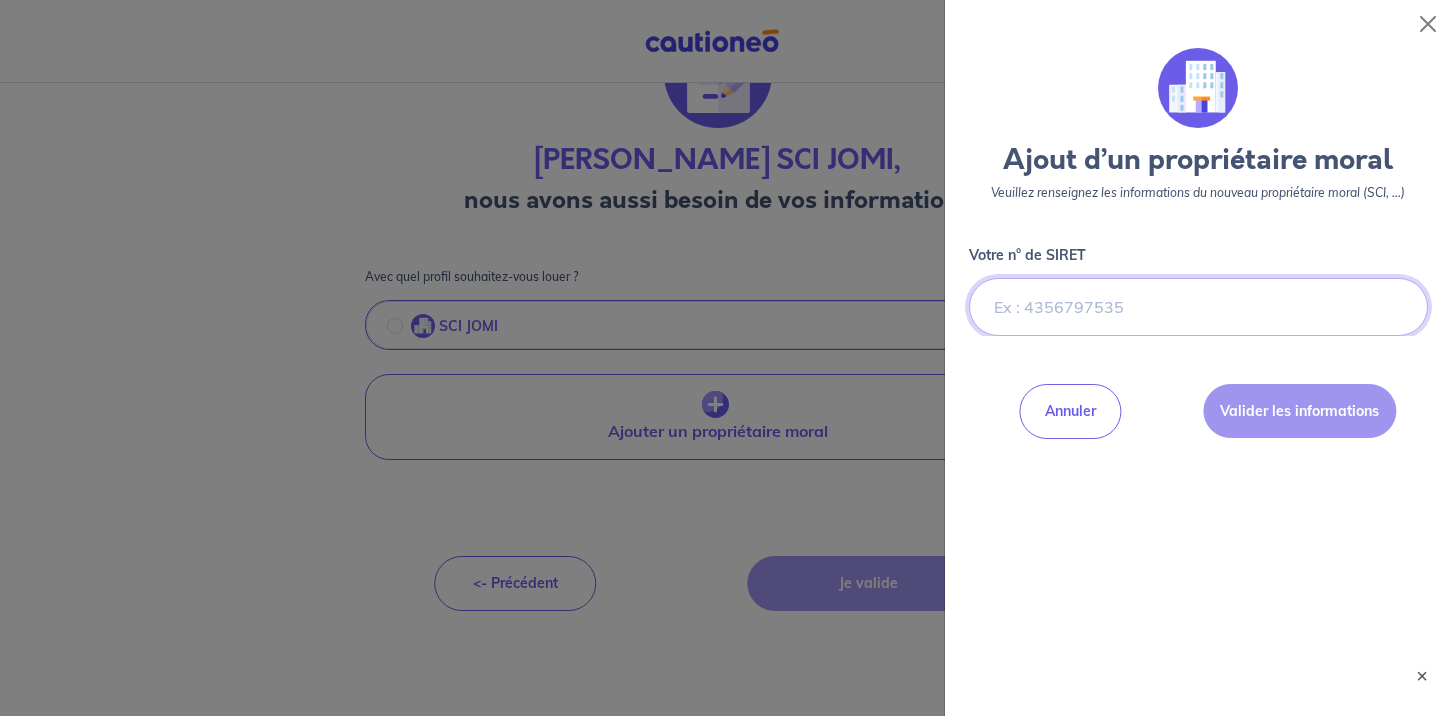 click on "Votre n° de  SIRET" at bounding box center (1198, 307) 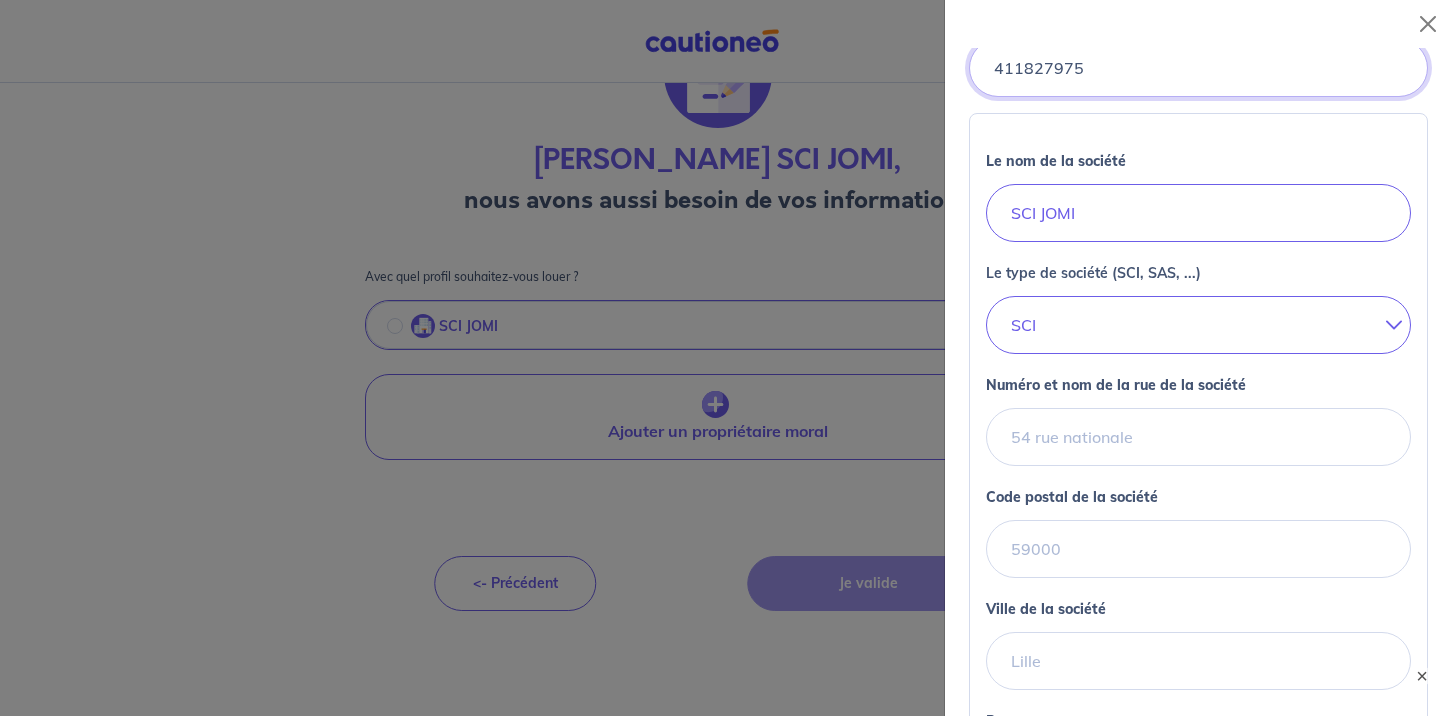 scroll, scrollTop: 240, scrollLeft: 0, axis: vertical 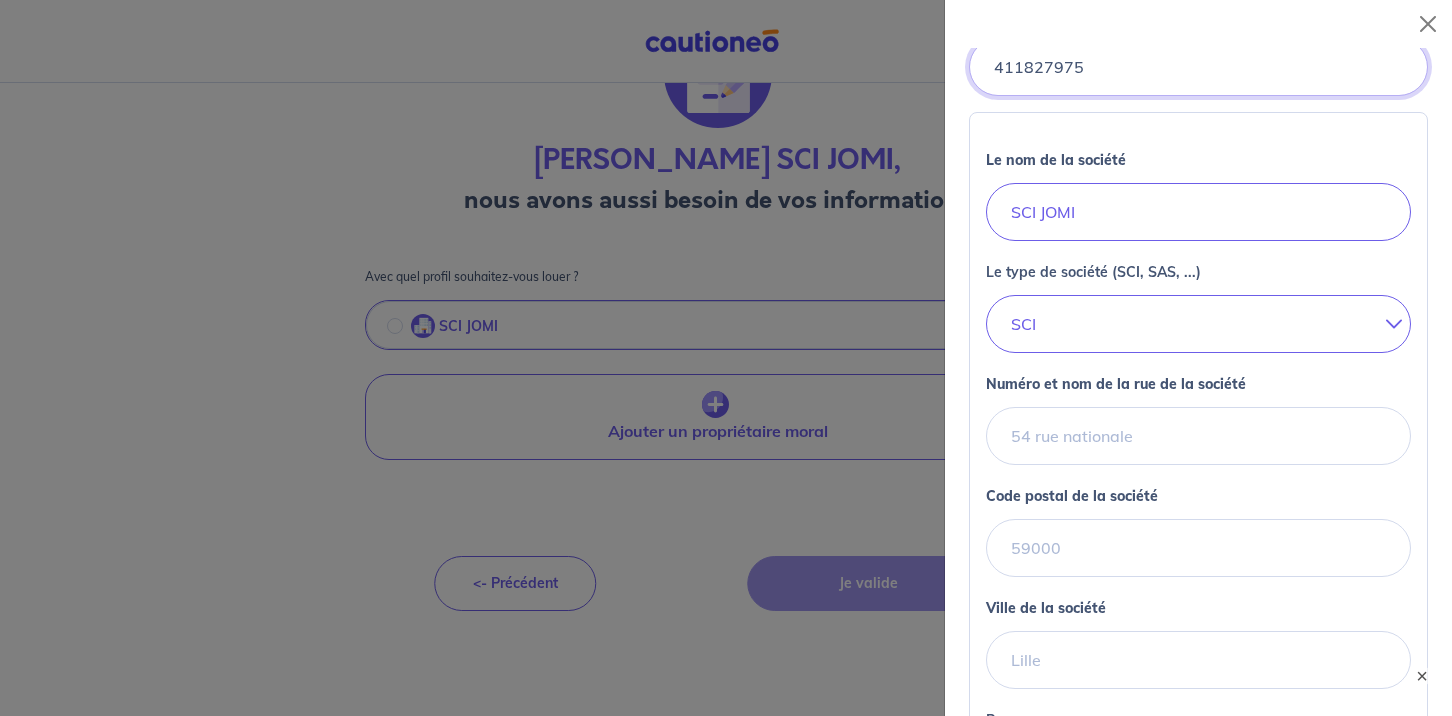 type on "411827975" 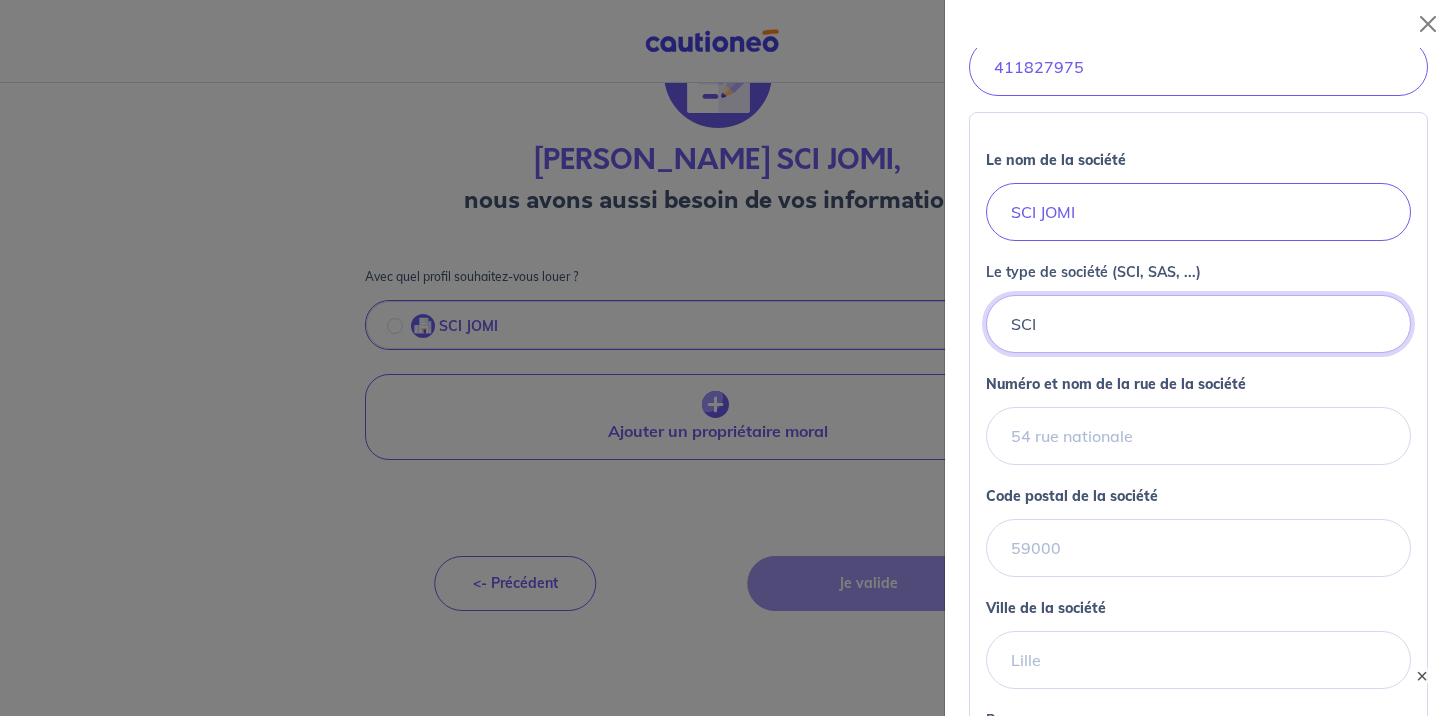 click on "SCI" at bounding box center (1198, 324) 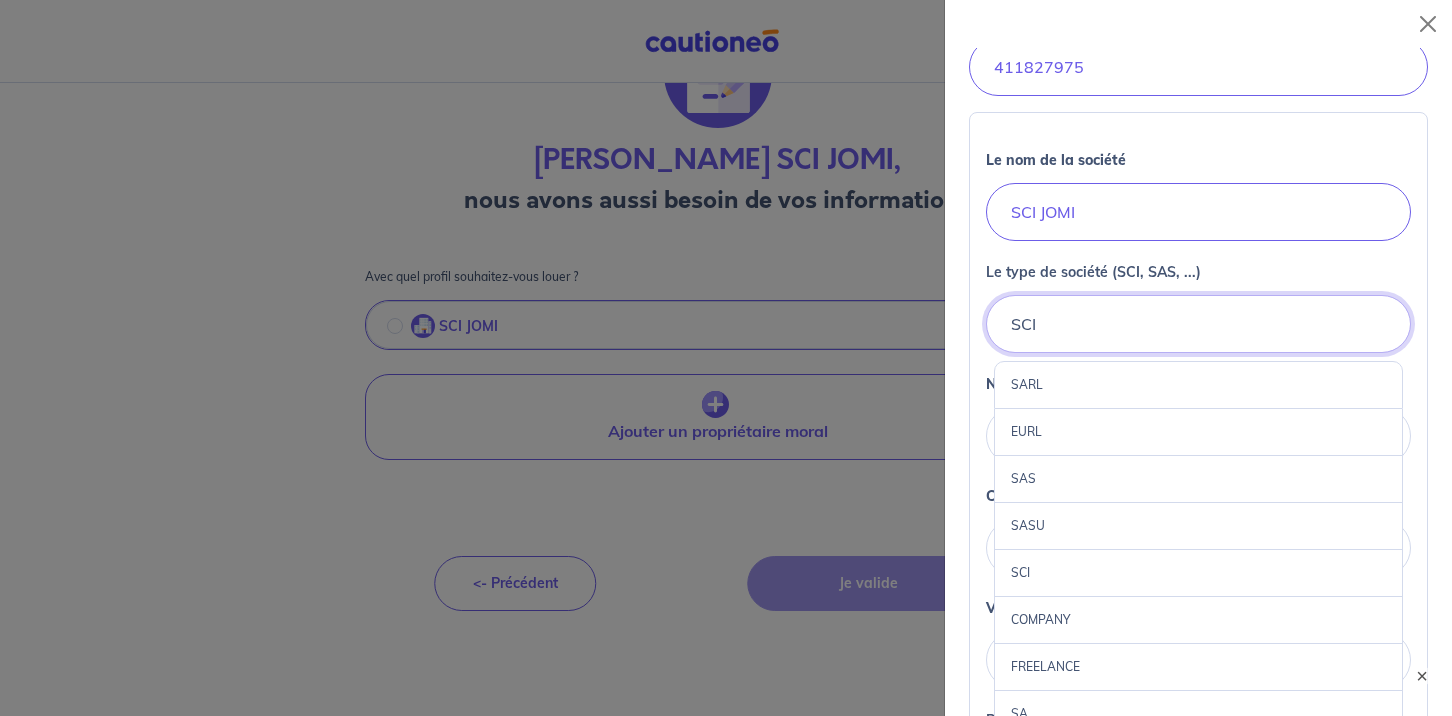 scroll, scrollTop: 360, scrollLeft: 0, axis: vertical 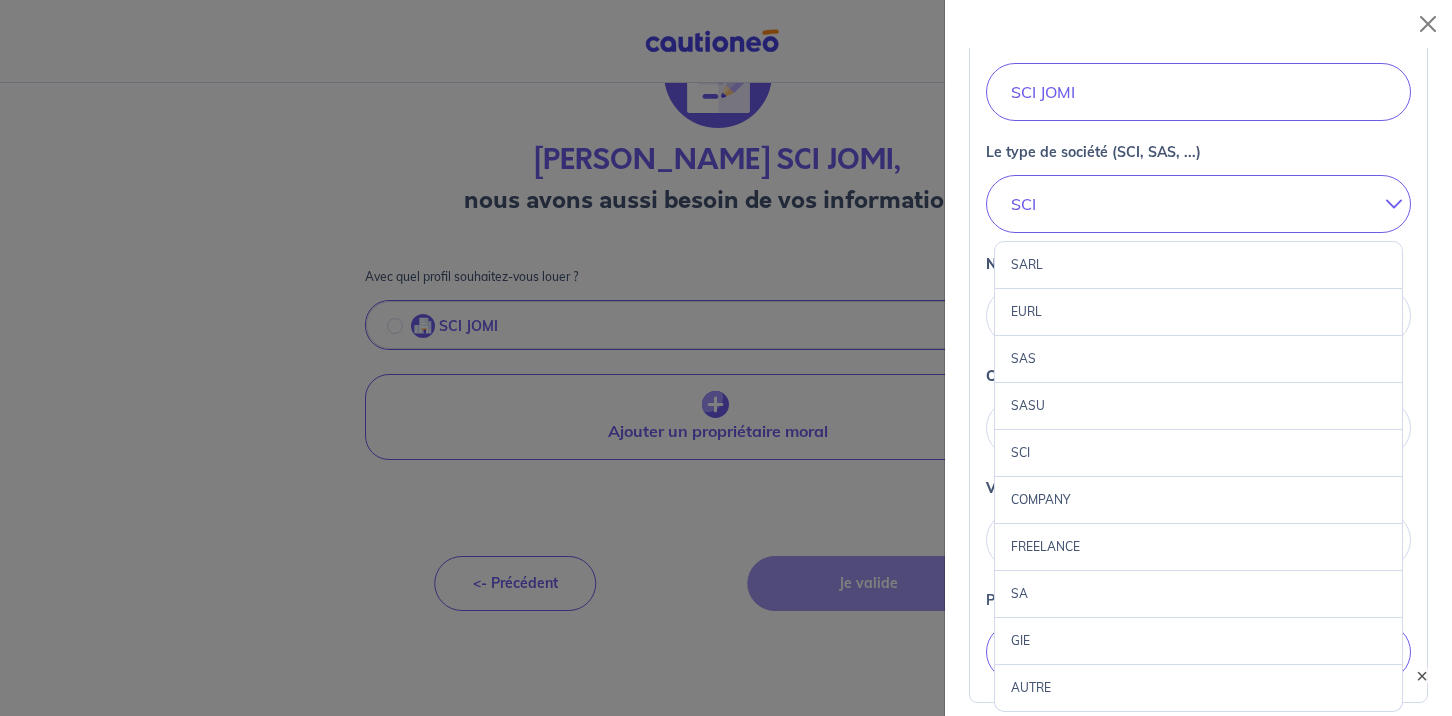 click on "SCI" at bounding box center (1198, 453) 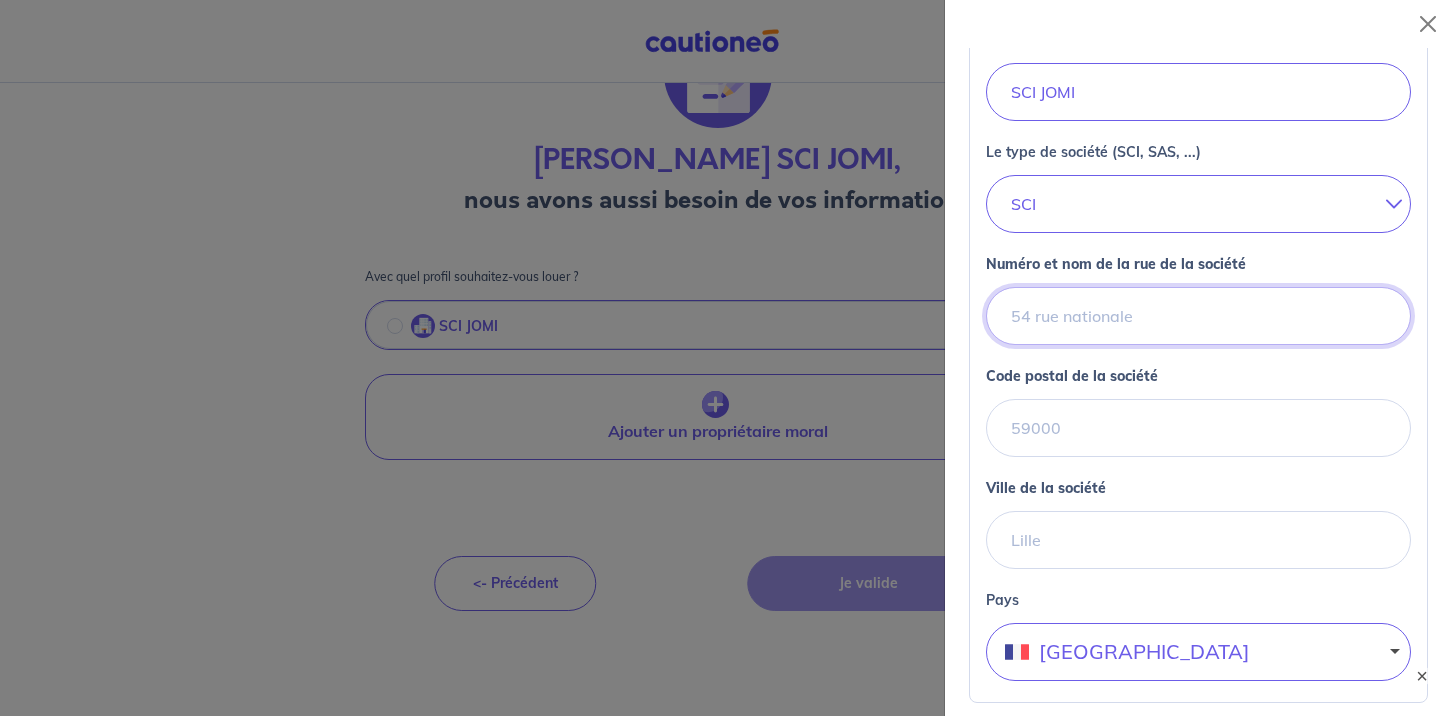 click on "Numéro et nom de la rue de la société" at bounding box center (1198, 316) 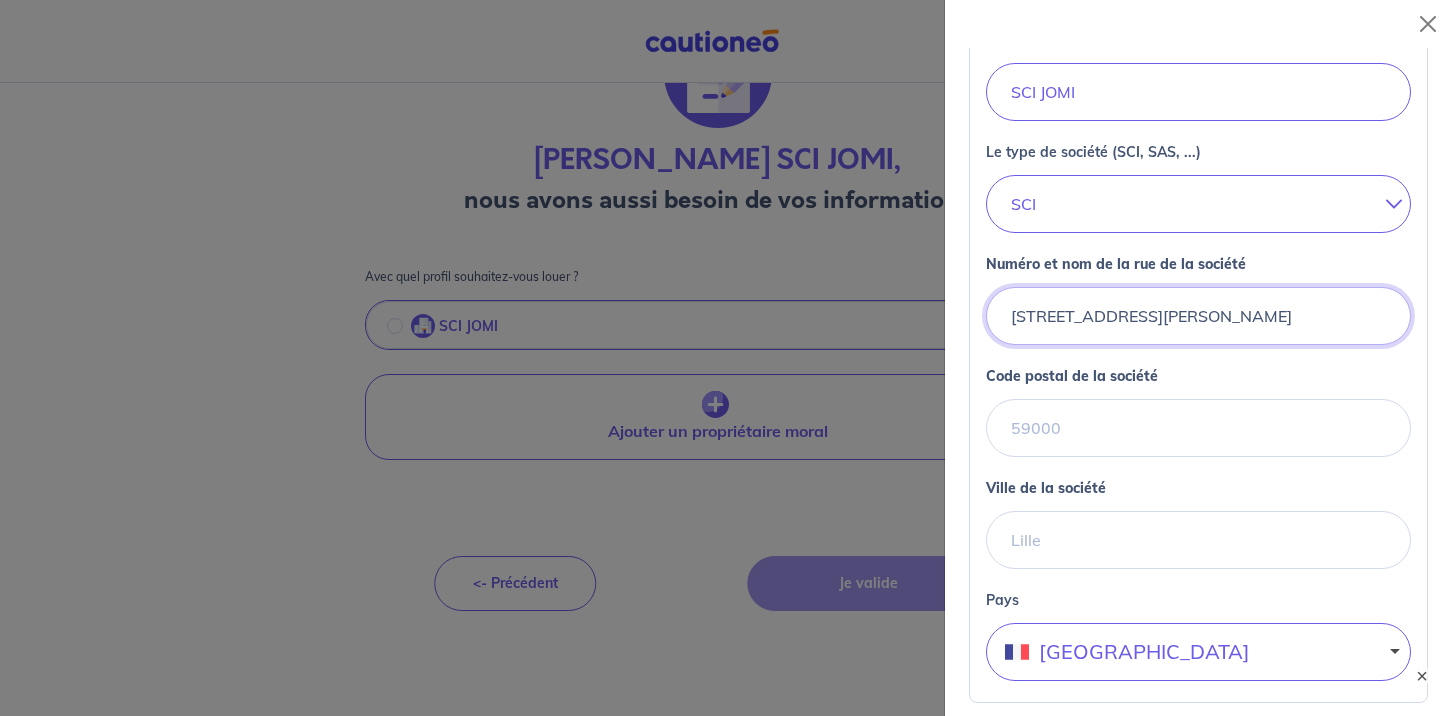 type on "26 rue Pierre Doize" 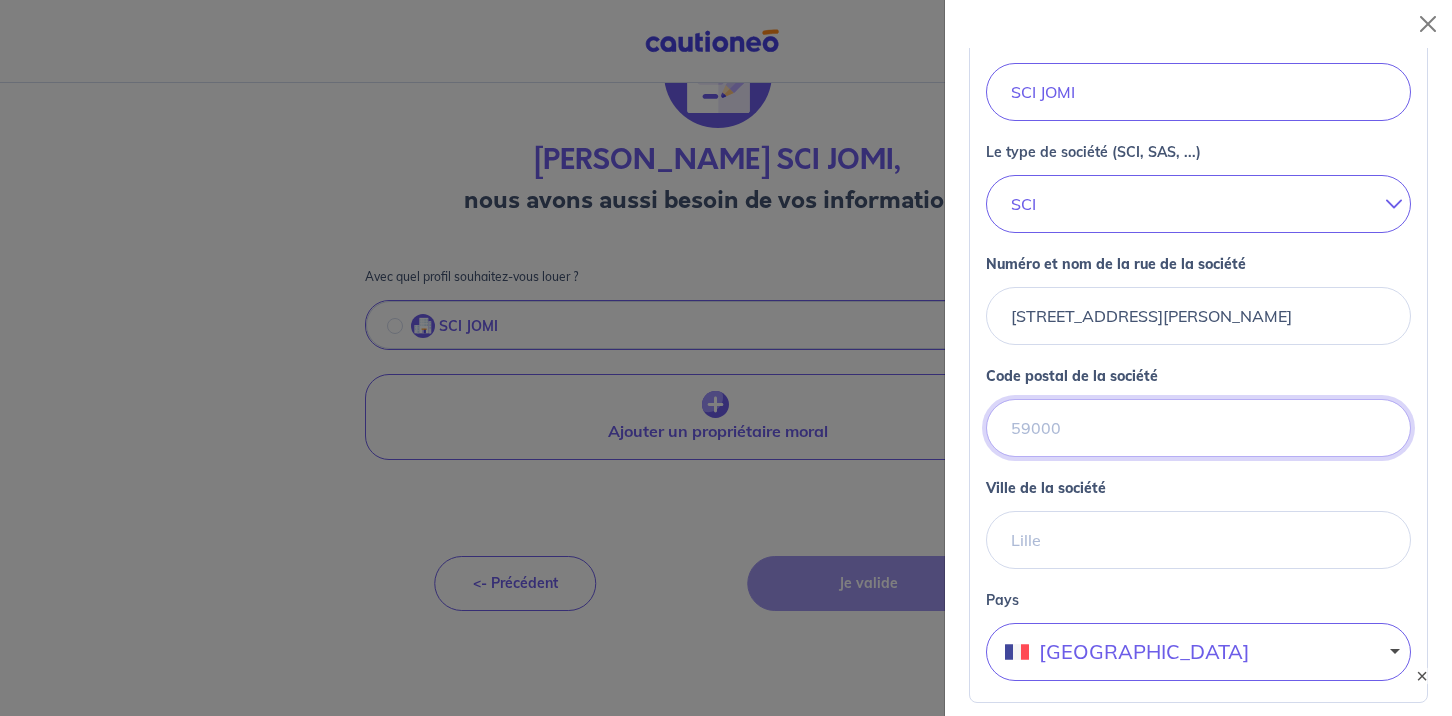 click on "Code postal de la société" at bounding box center [1198, 428] 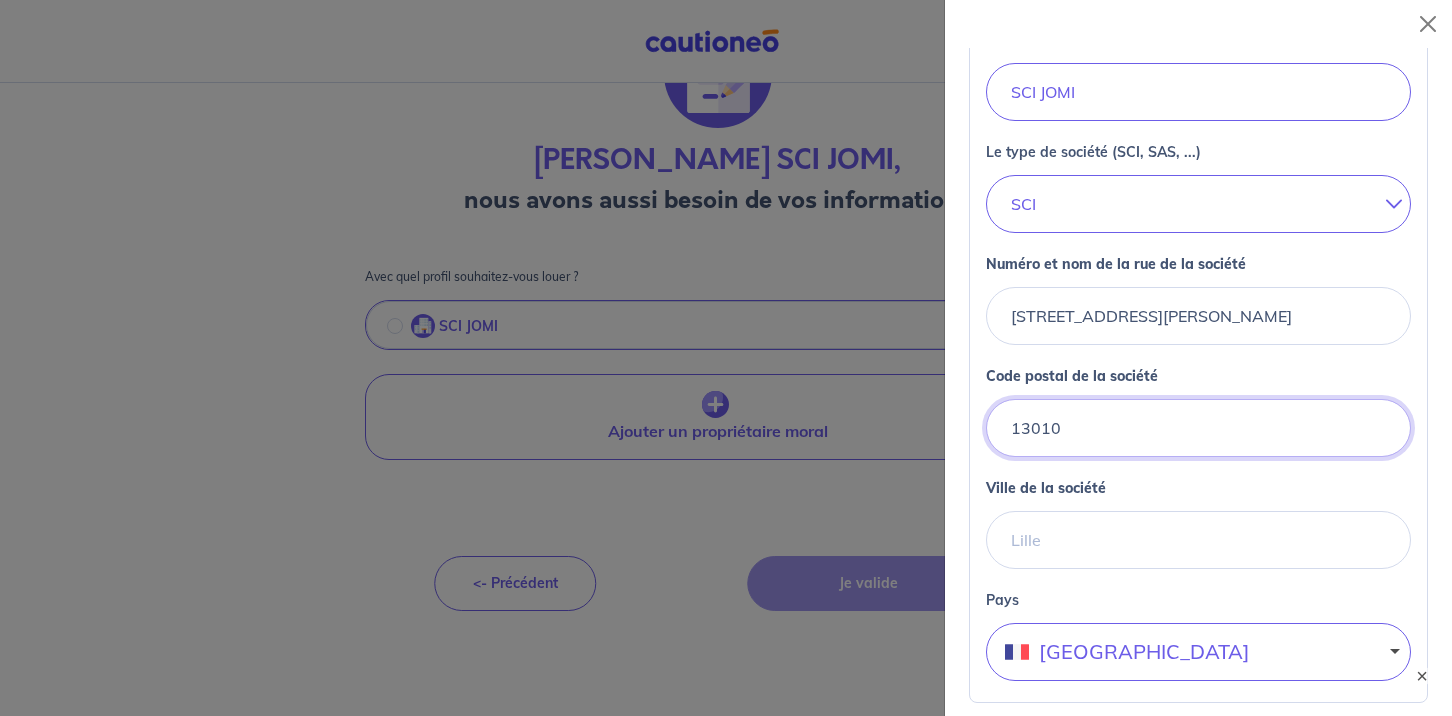 type on "13010" 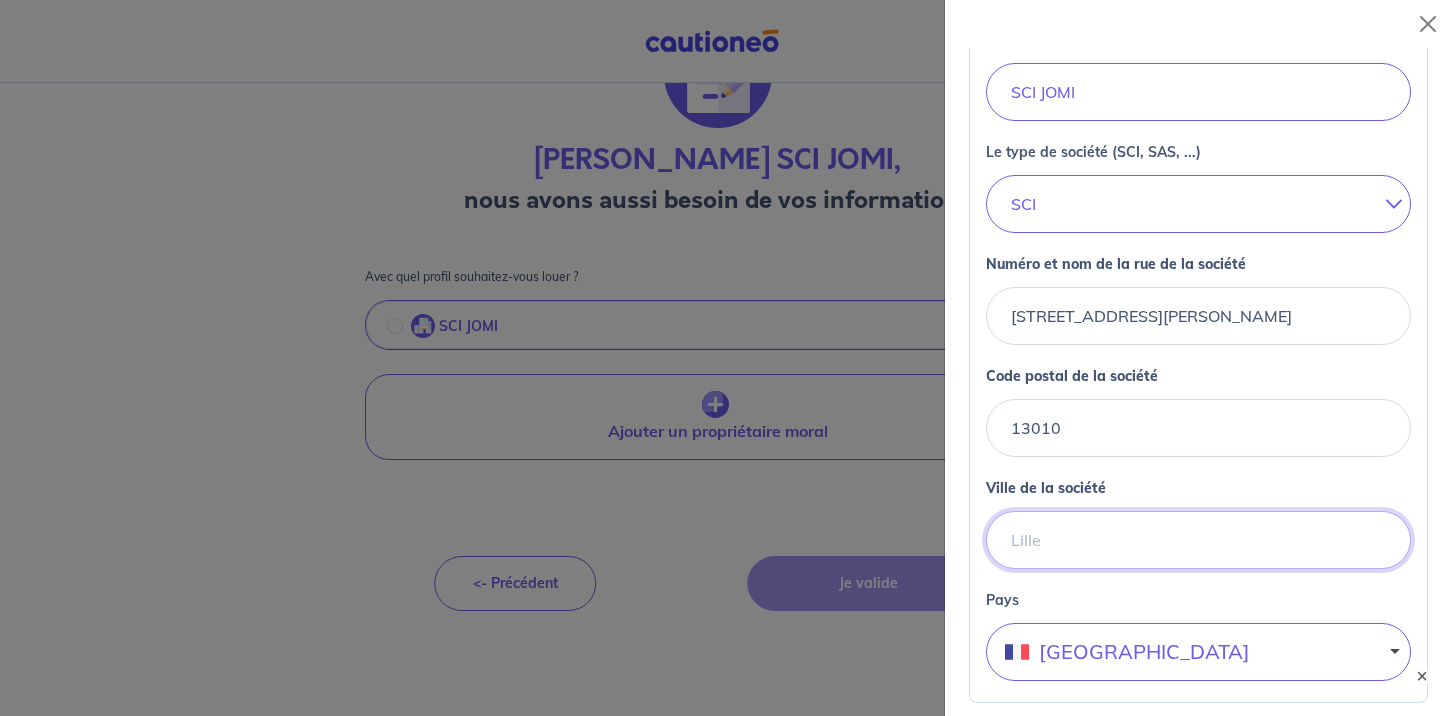 click on "Ville de la société" at bounding box center (1198, 540) 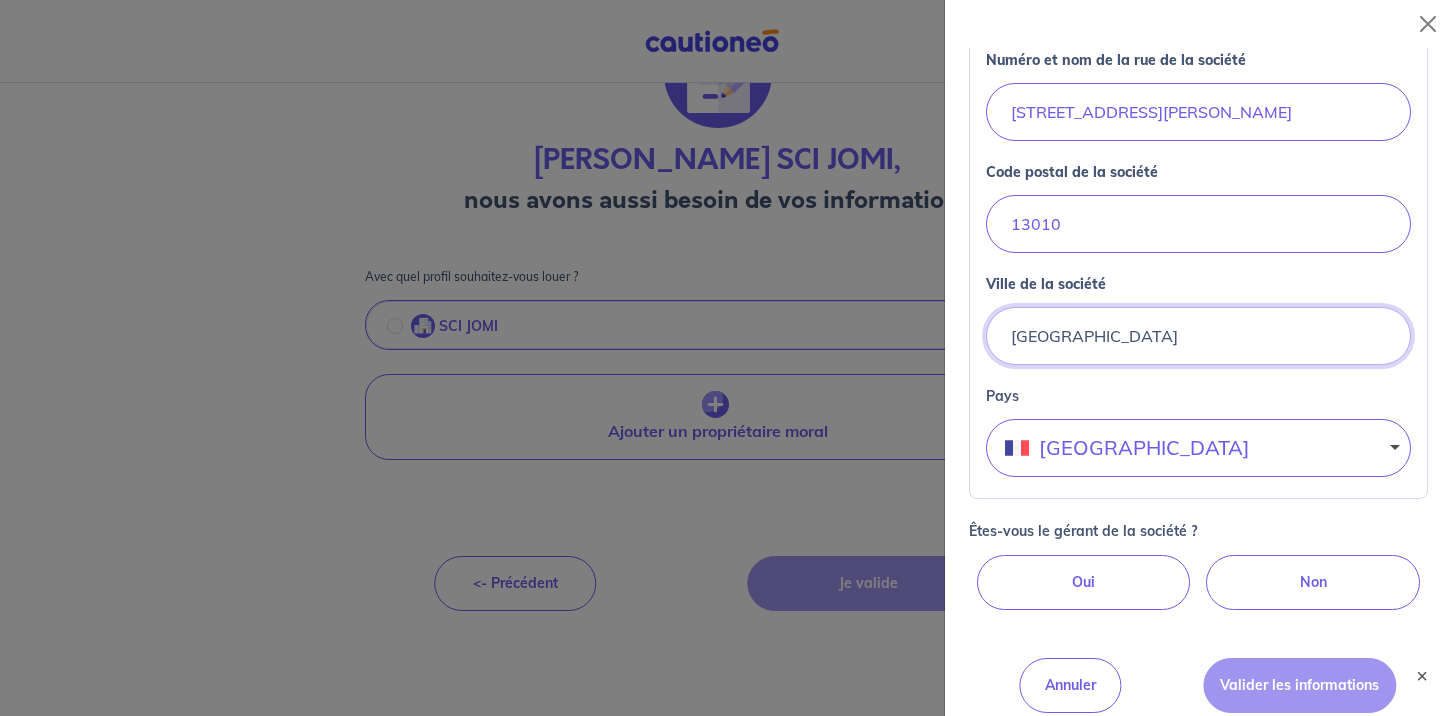 scroll, scrollTop: 650, scrollLeft: 0, axis: vertical 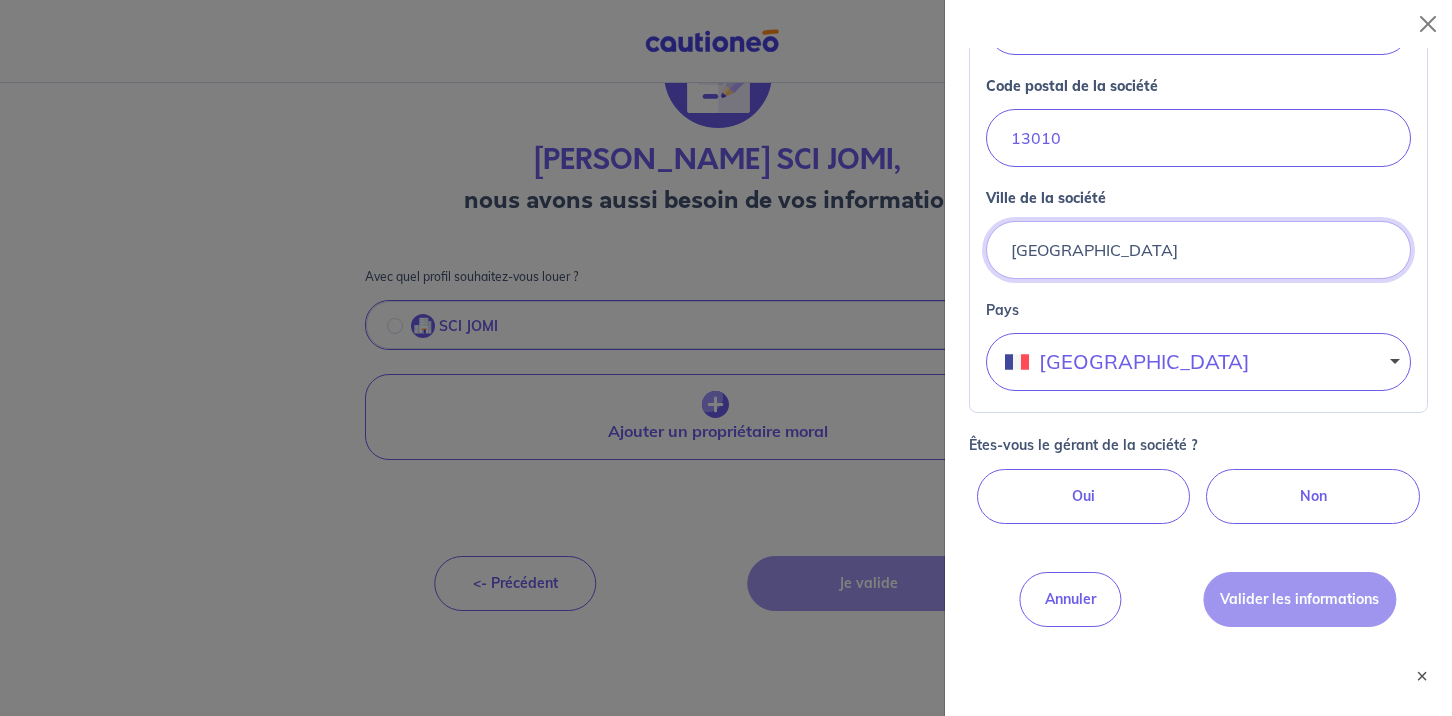 type on "Marseille" 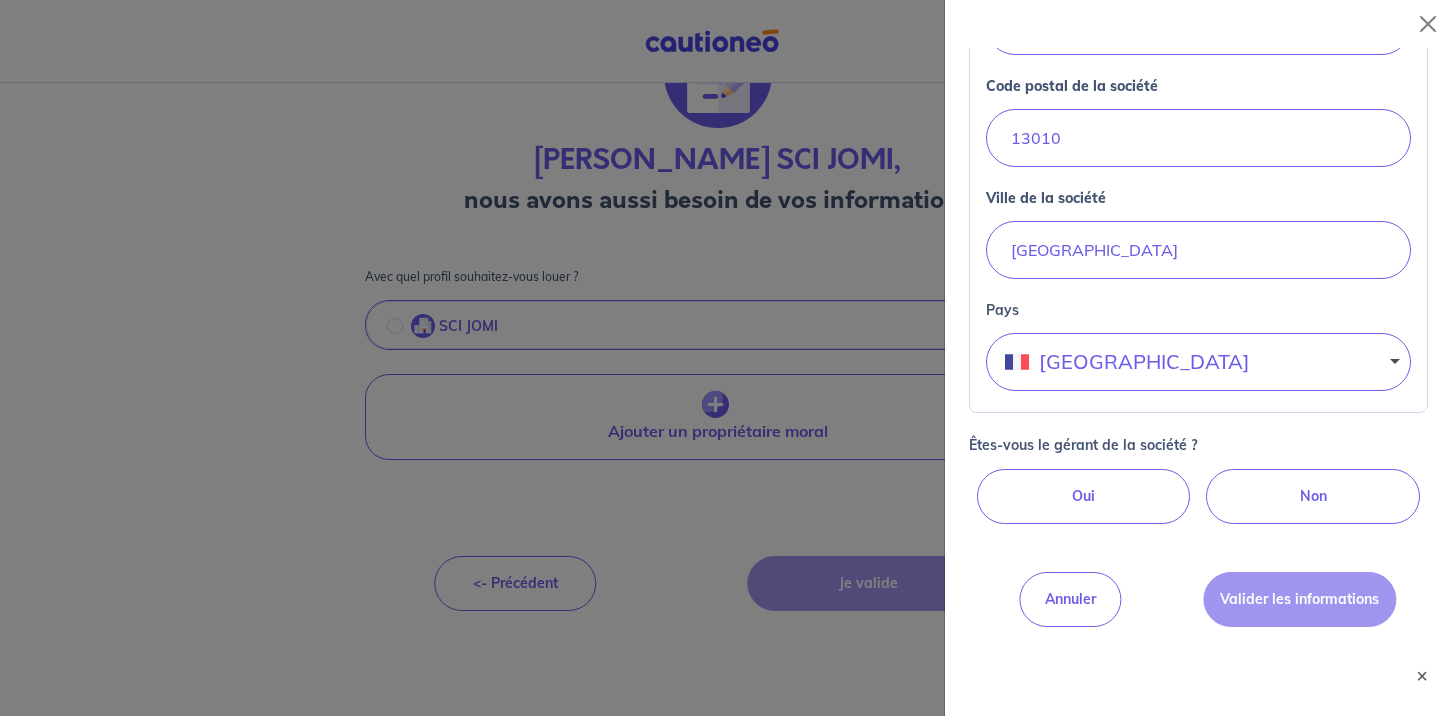 click on "Oui" at bounding box center [1084, 496] 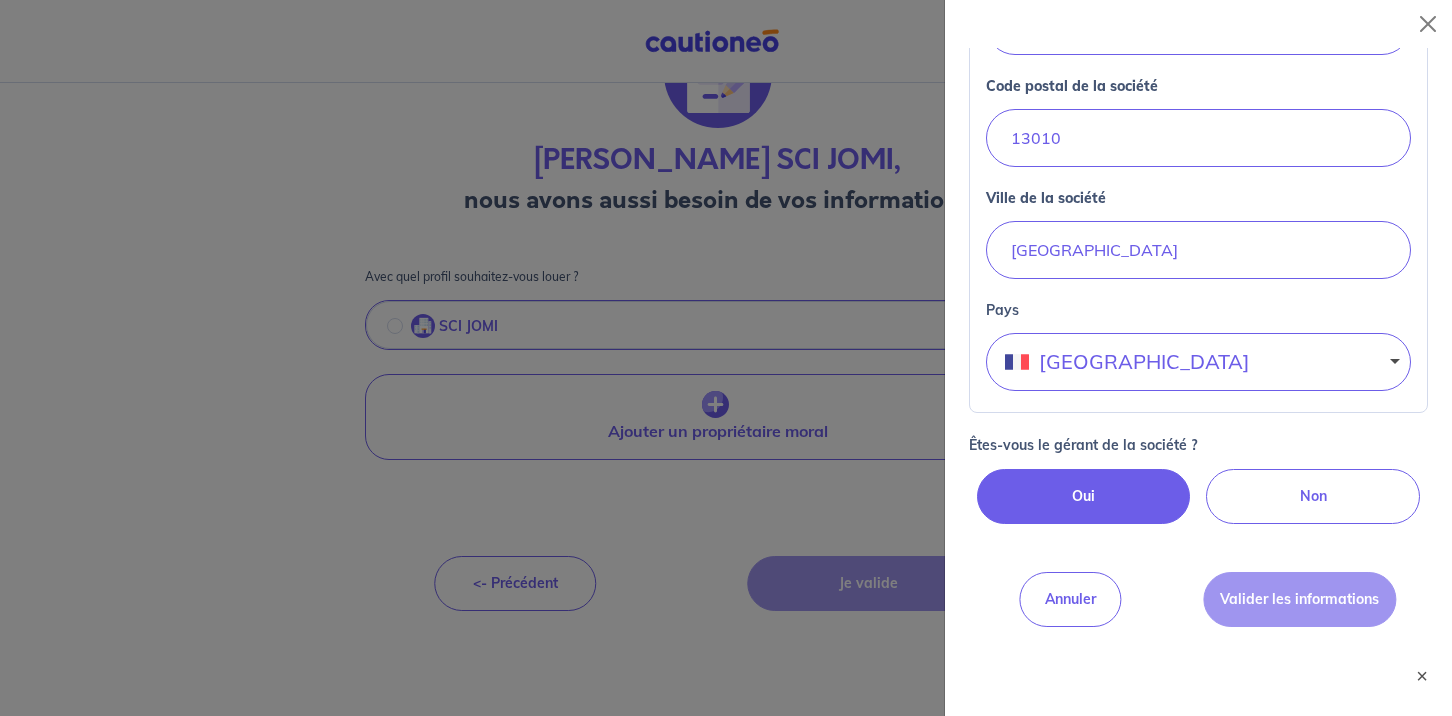 radio on "true" 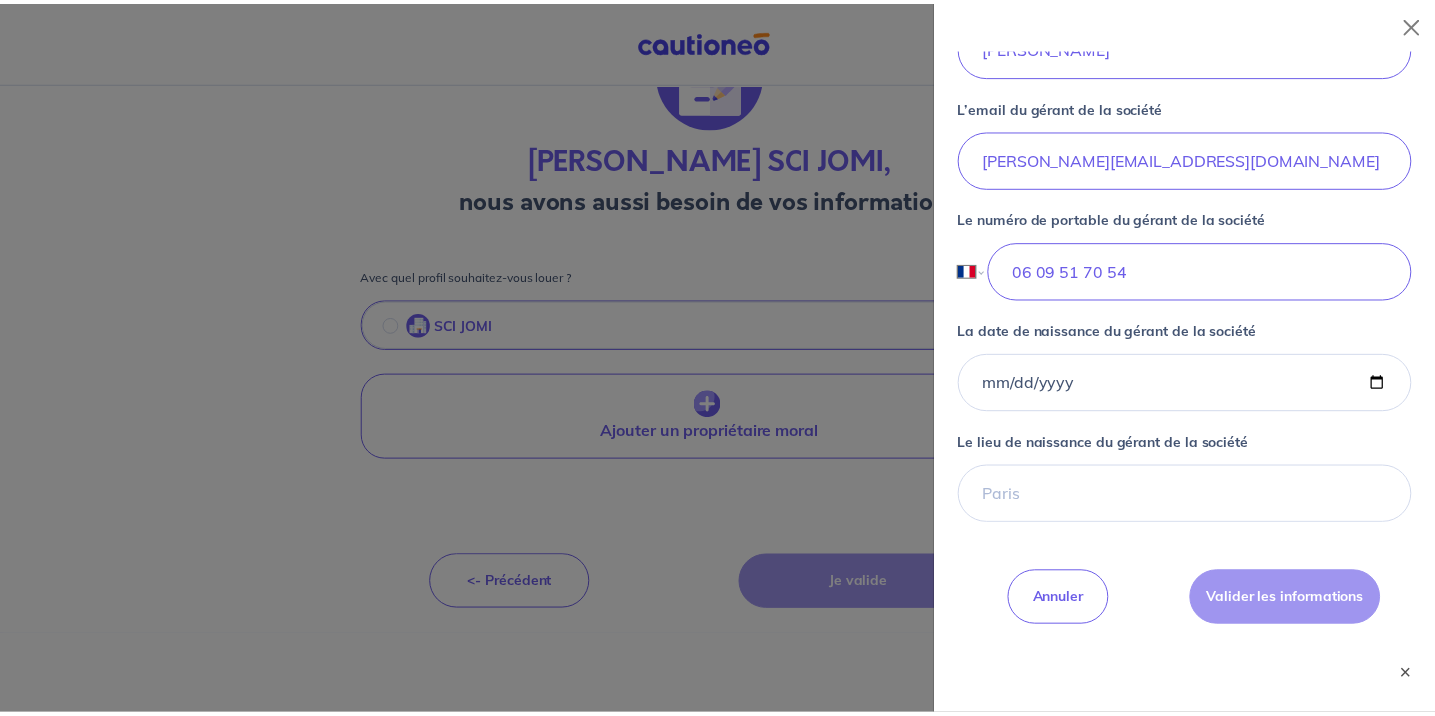 scroll, scrollTop: 1446, scrollLeft: 0, axis: vertical 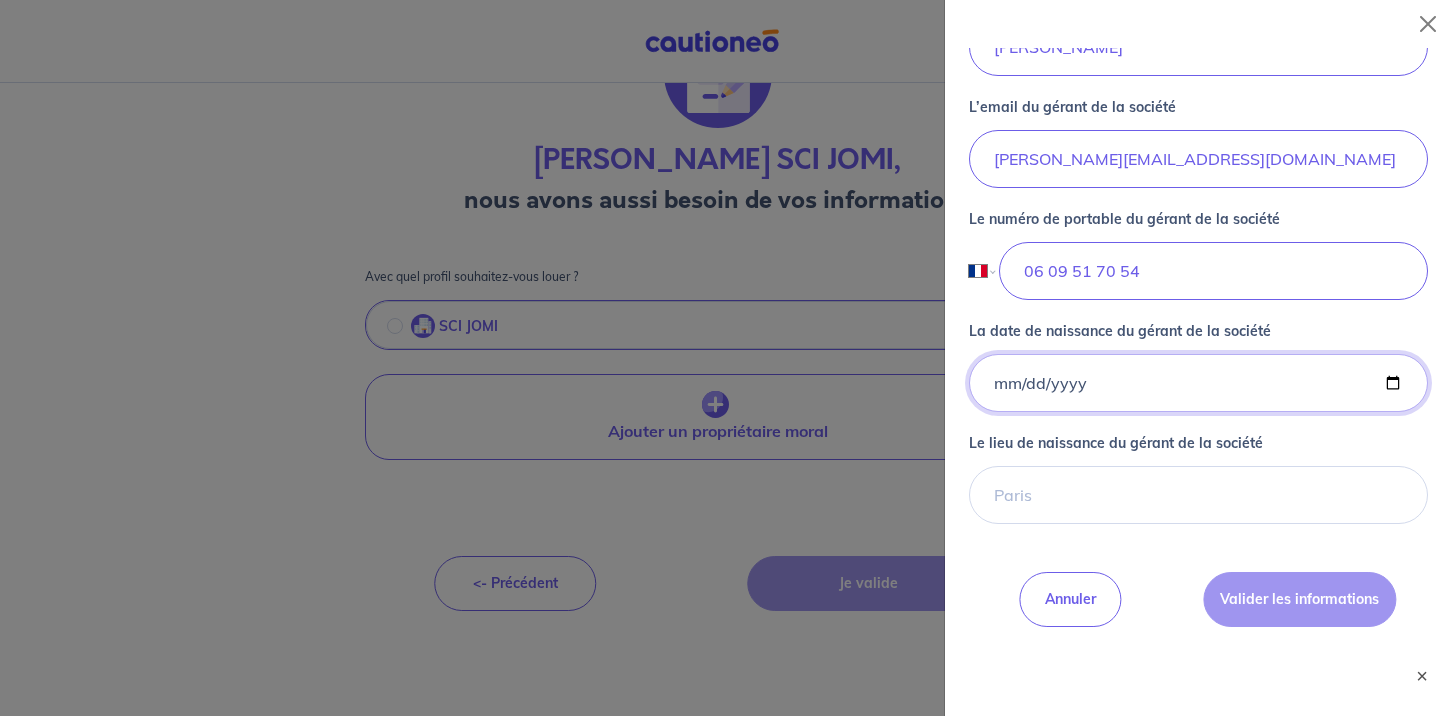 click on "La date de naissance du gérant de la société" at bounding box center (1198, 383) 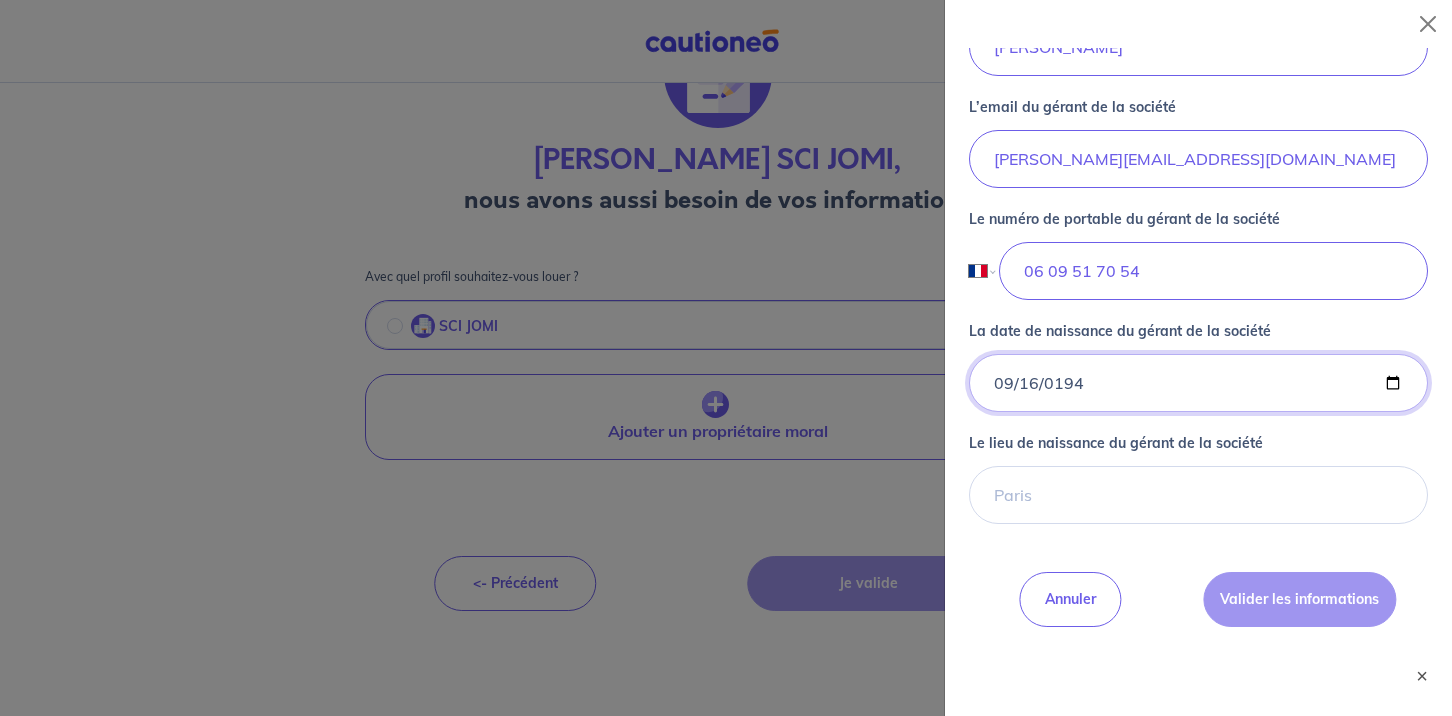 type on "1948-09-16" 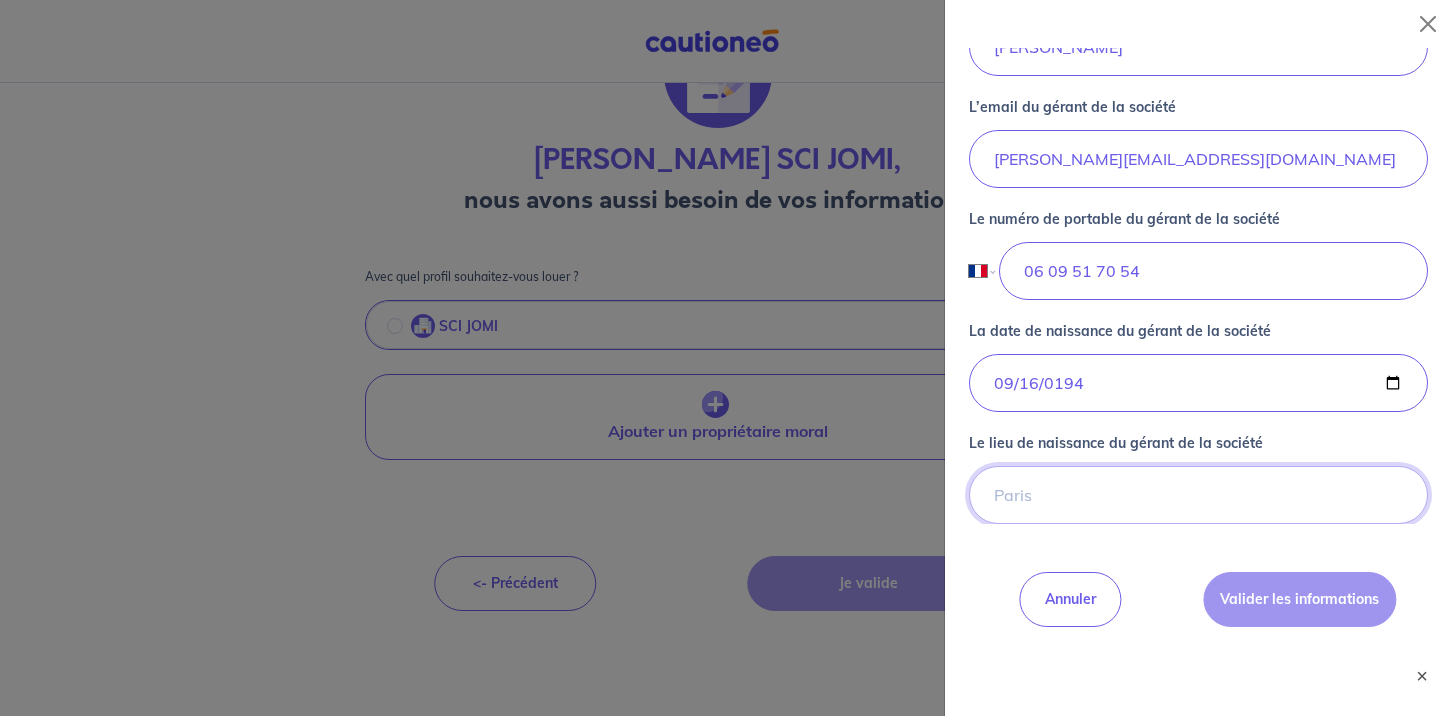 click on "Le lieu de naissance du gérant de la société" at bounding box center (1198, 495) 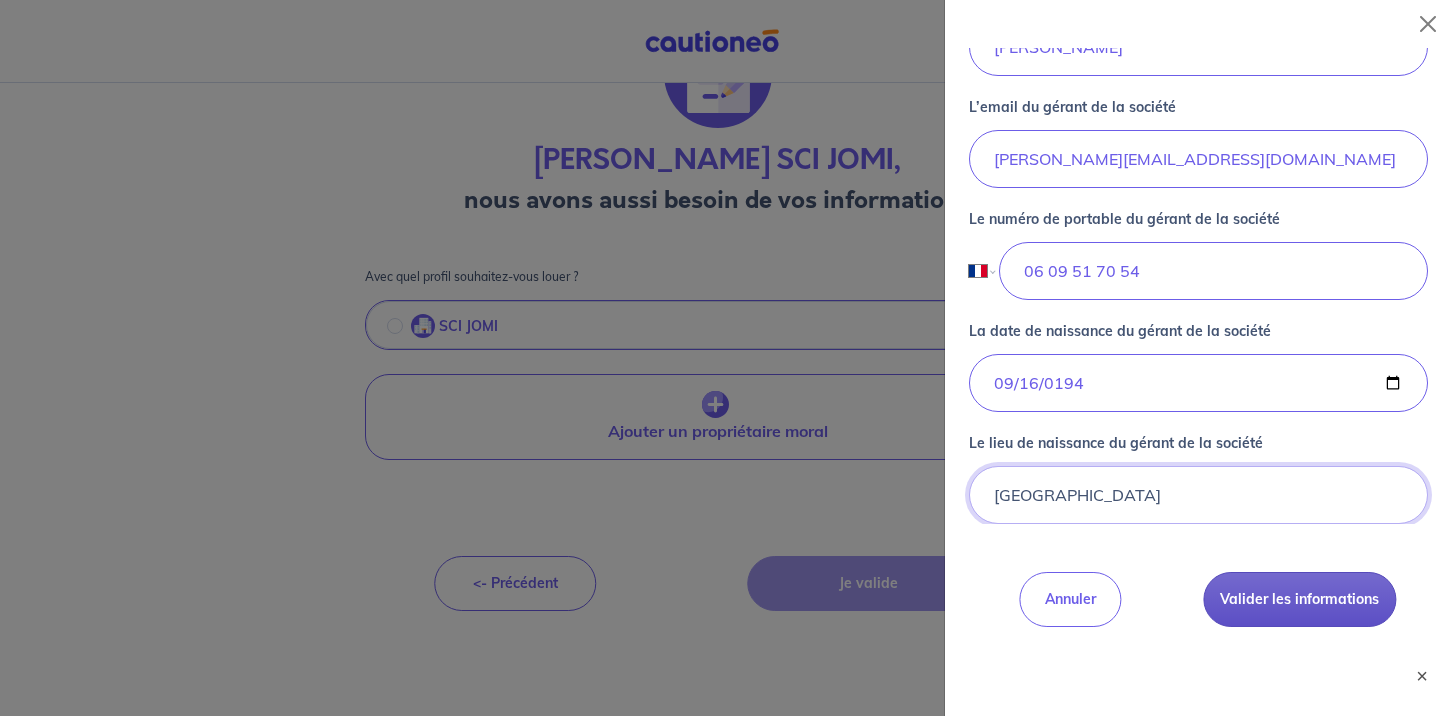 type on "Marseille" 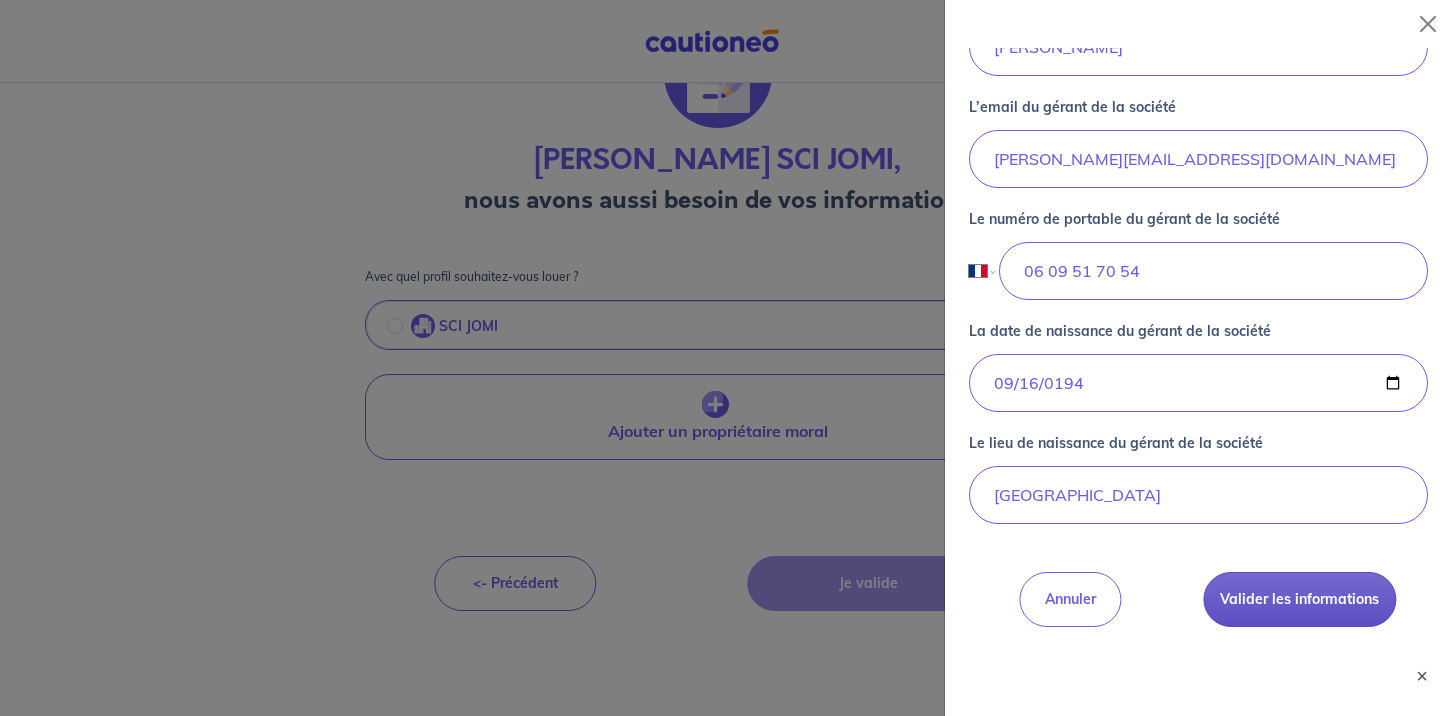 click on "Valider les informations" at bounding box center (1299, 599) 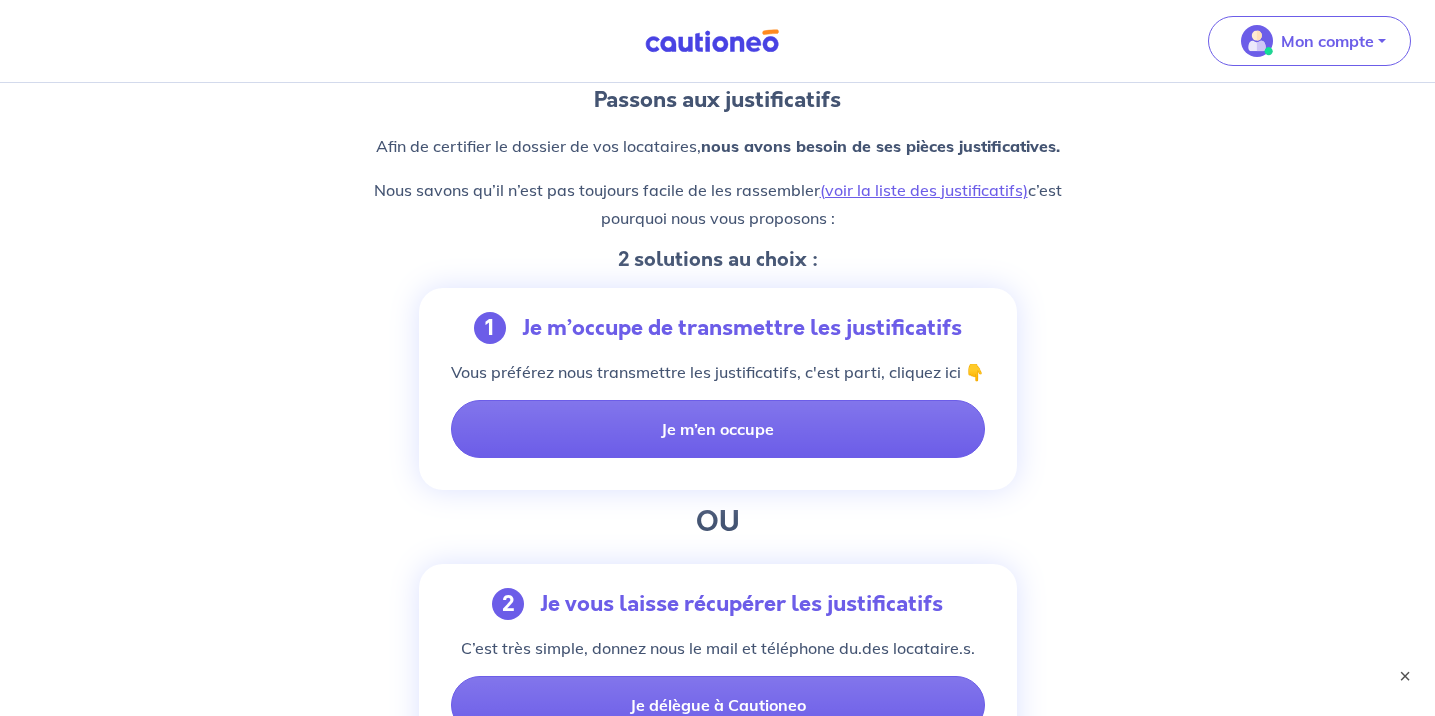 scroll, scrollTop: 131, scrollLeft: 0, axis: vertical 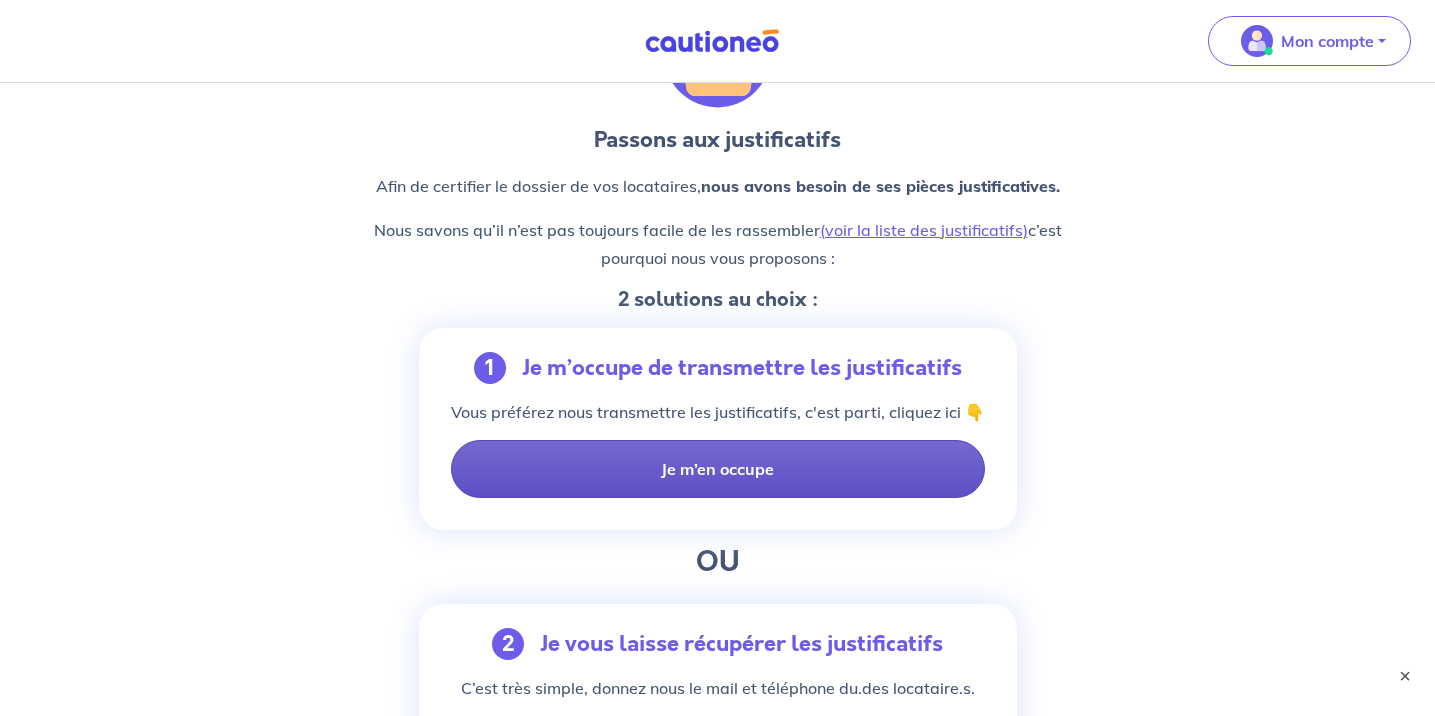 click on "Je m’en occupe" at bounding box center (718, 469) 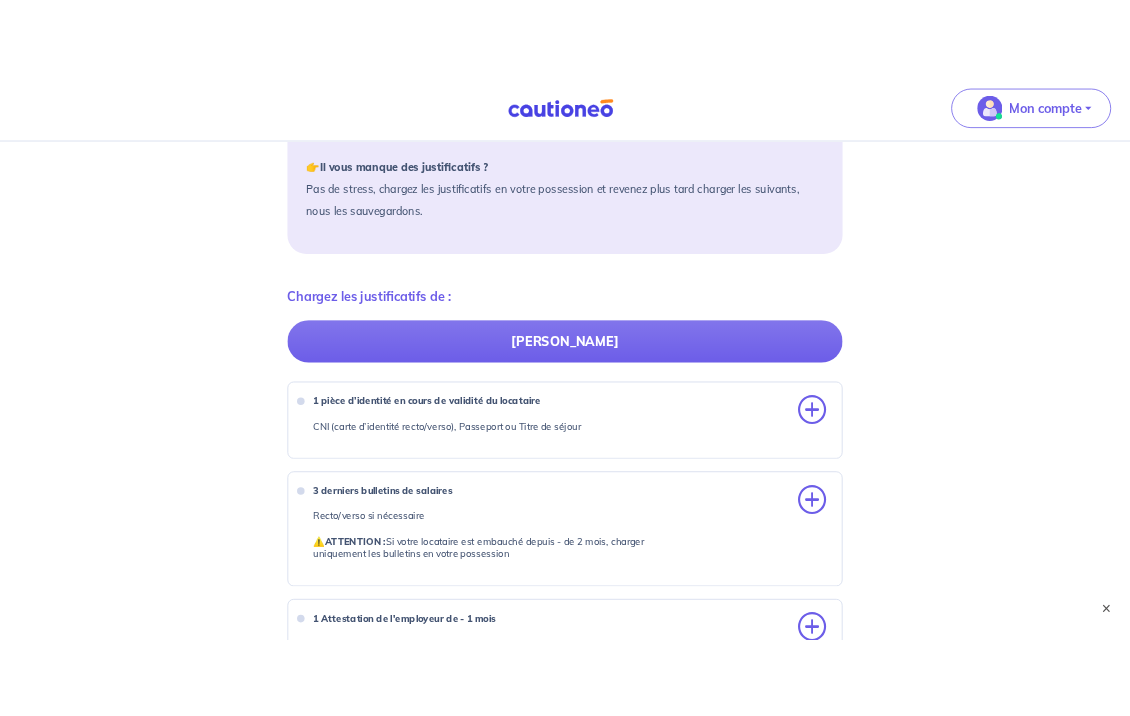 scroll, scrollTop: 408, scrollLeft: 0, axis: vertical 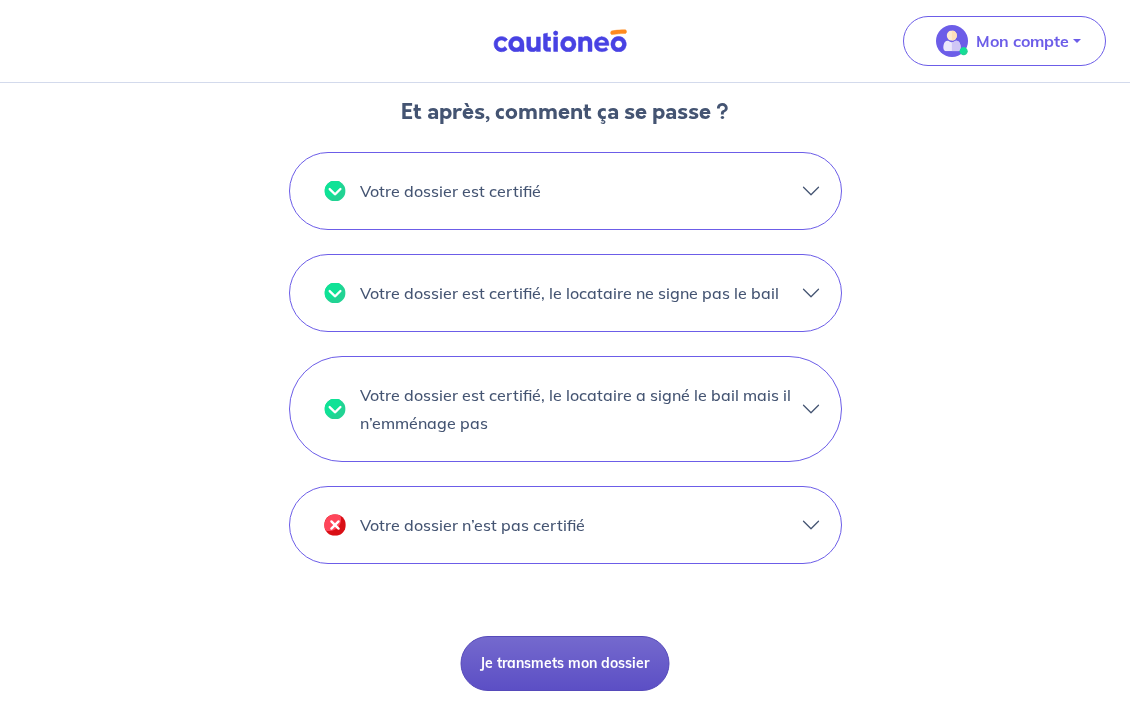 click on "Je transmets mon dossier" at bounding box center [565, 663] 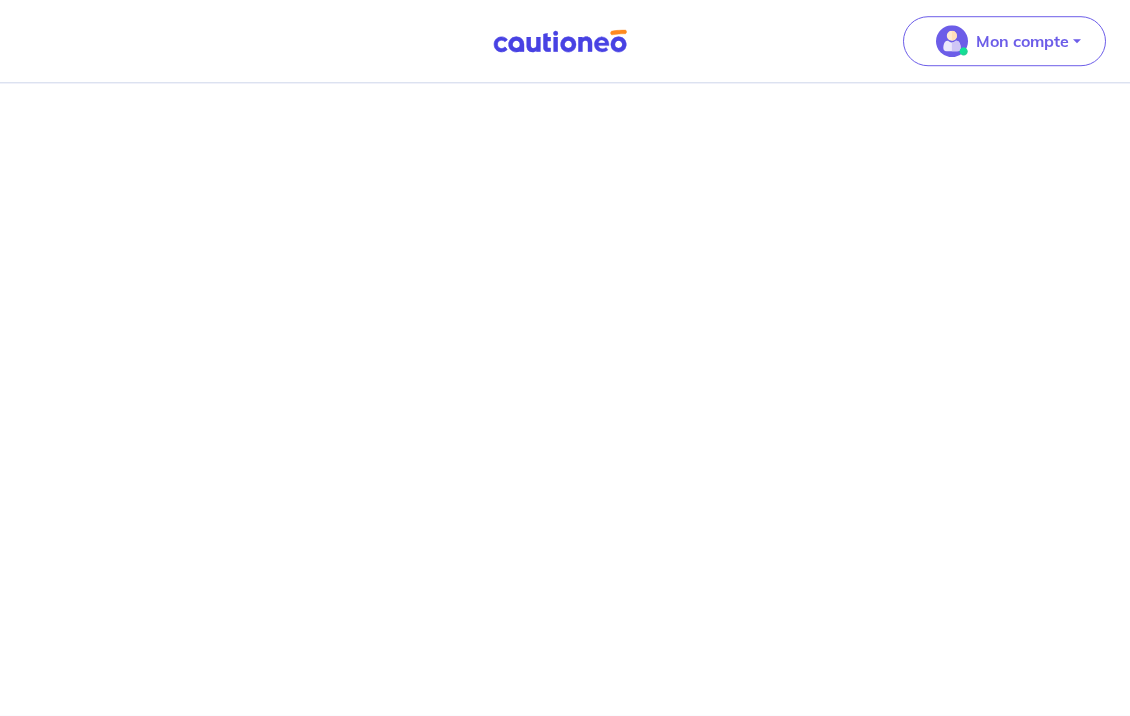 scroll, scrollTop: 0, scrollLeft: 0, axis: both 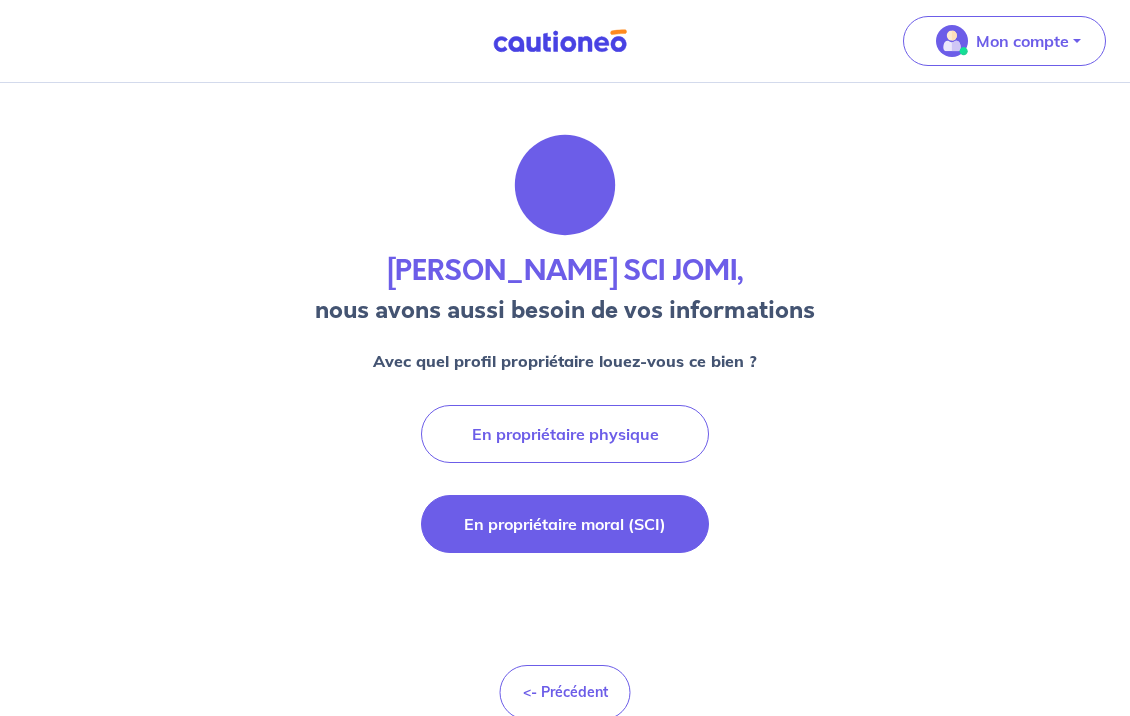 click on "En propriétaire moral (SCI)" at bounding box center (565, 524) 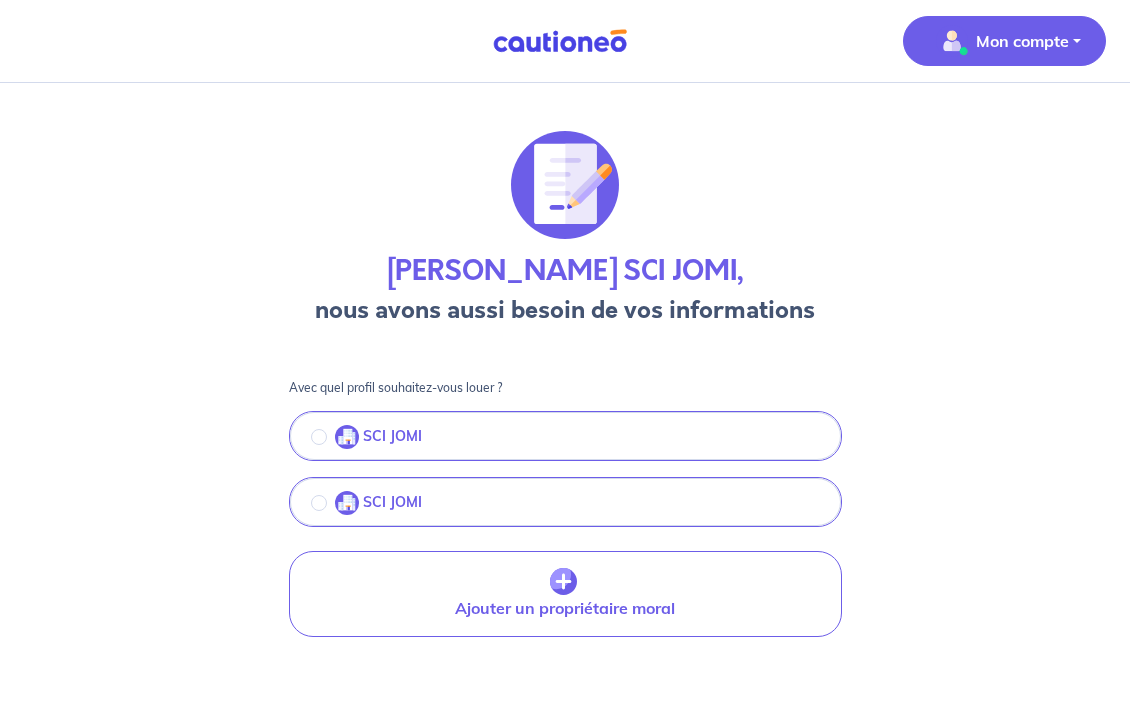 click on "Mon compte" at bounding box center [1022, 41] 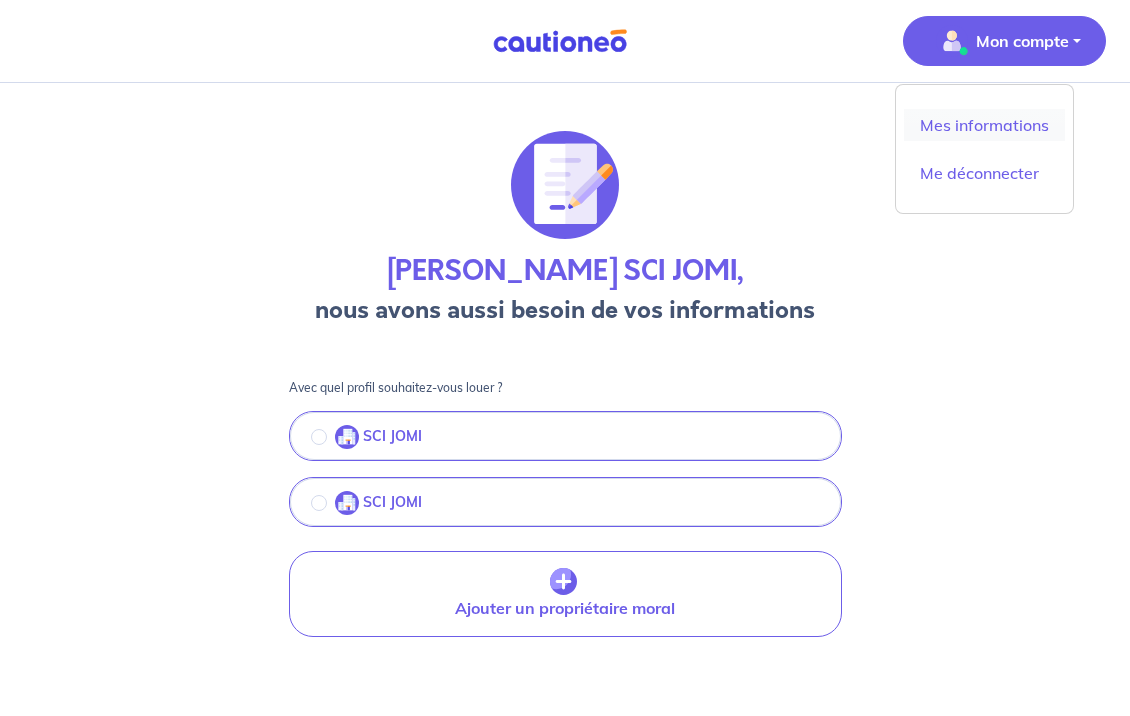 click on "Mes informations" at bounding box center (984, 125) 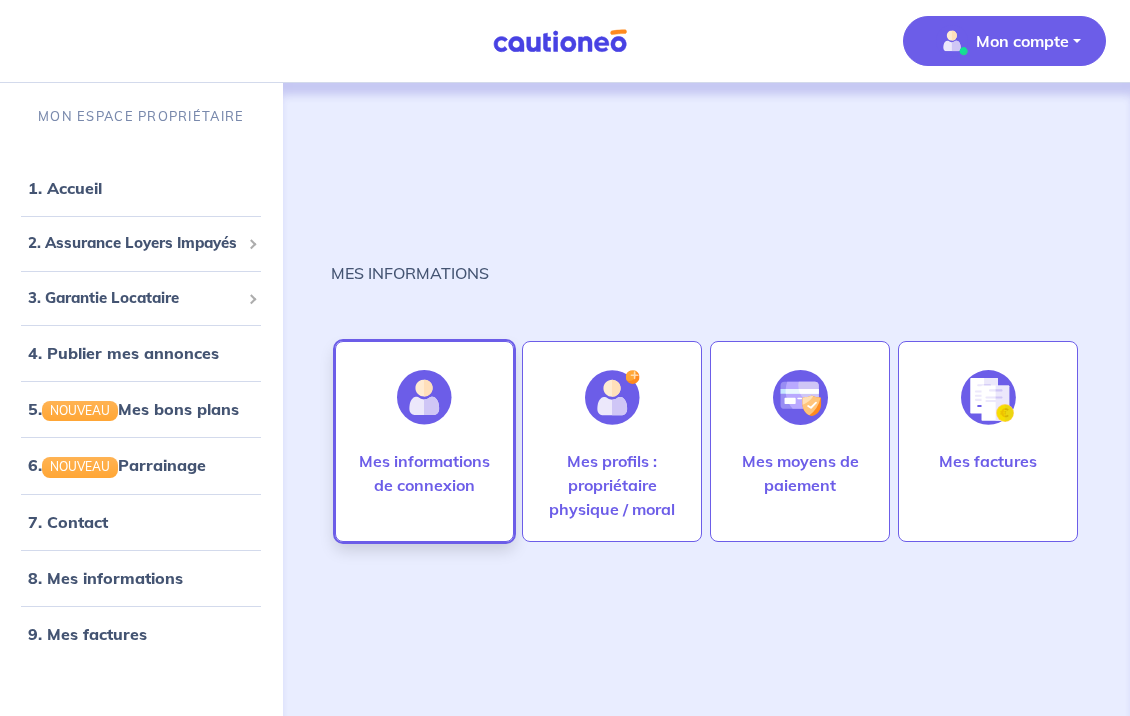 click at bounding box center [424, 397] 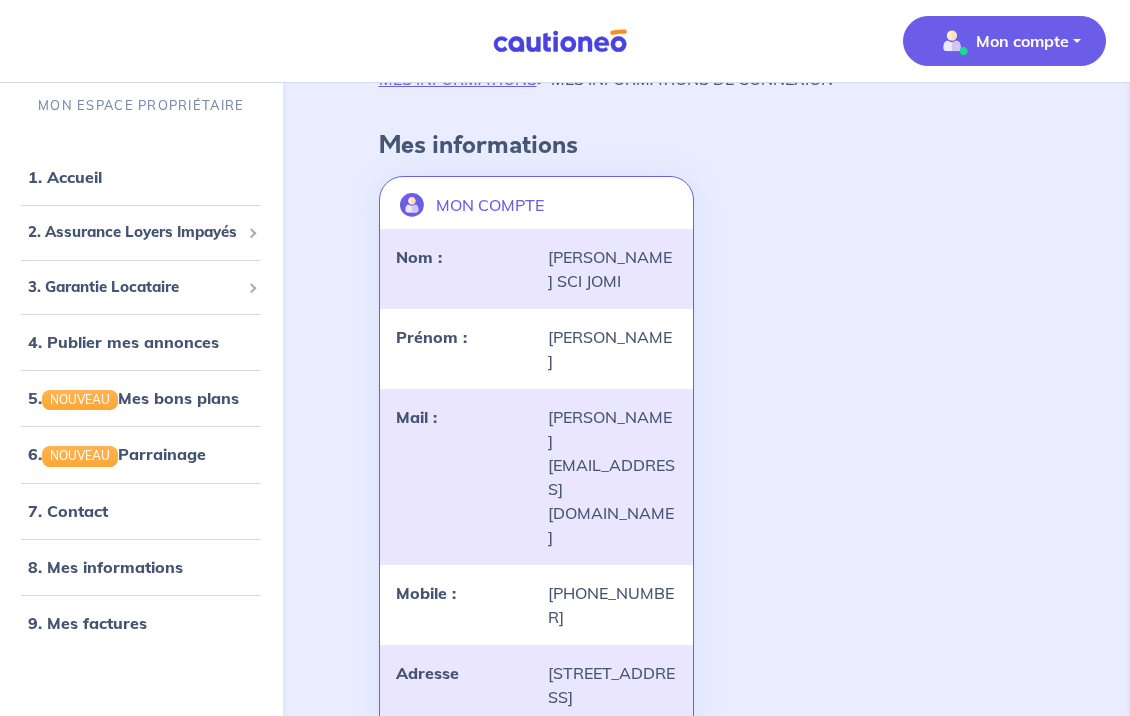 scroll, scrollTop: 196, scrollLeft: 0, axis: vertical 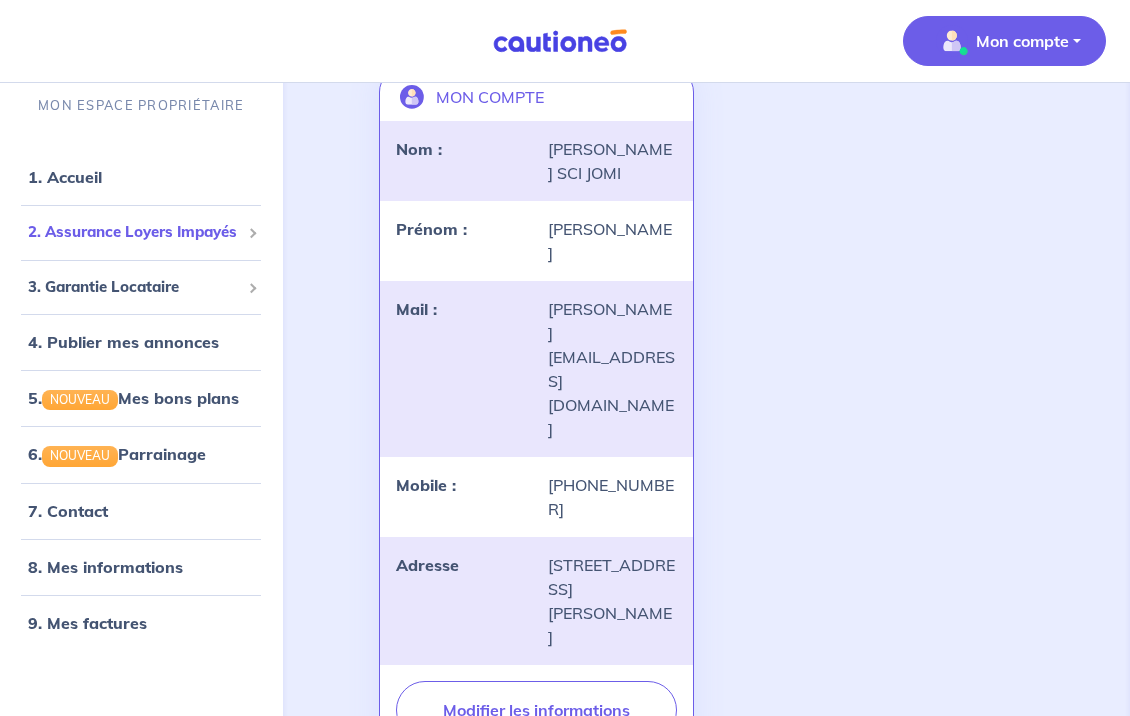 click on "2. Assurance Loyers Impayés" at bounding box center [141, 232] 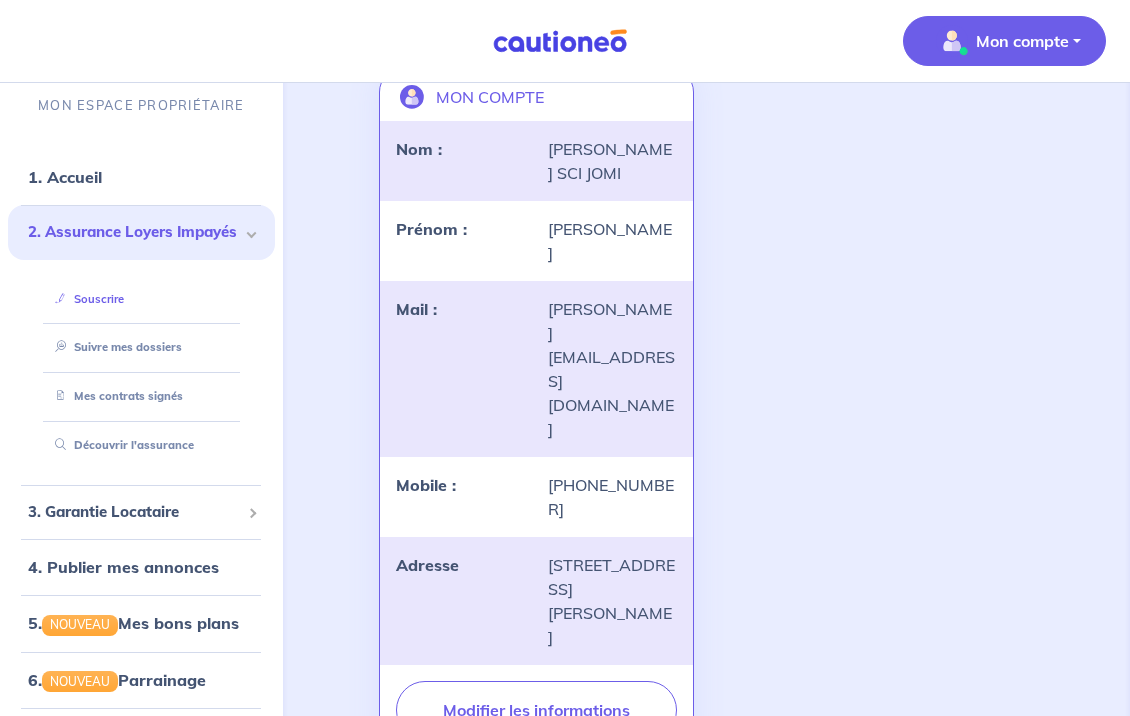 click on "Souscrire" at bounding box center [85, 298] 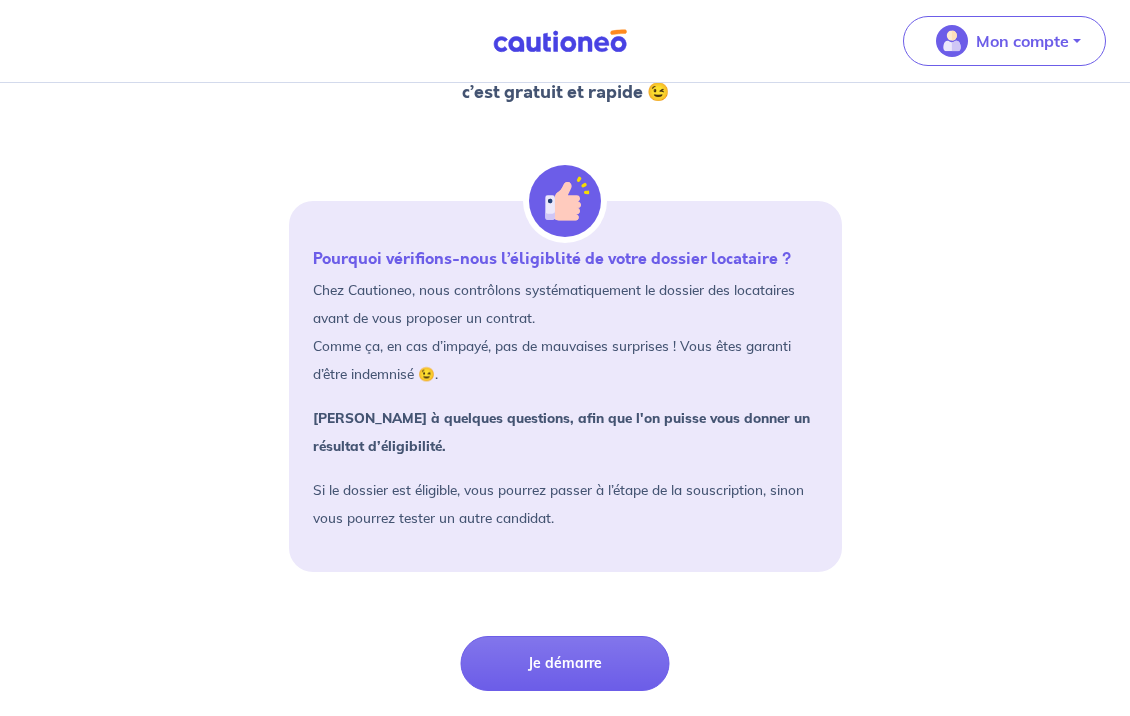 scroll, scrollTop: 209, scrollLeft: 0, axis: vertical 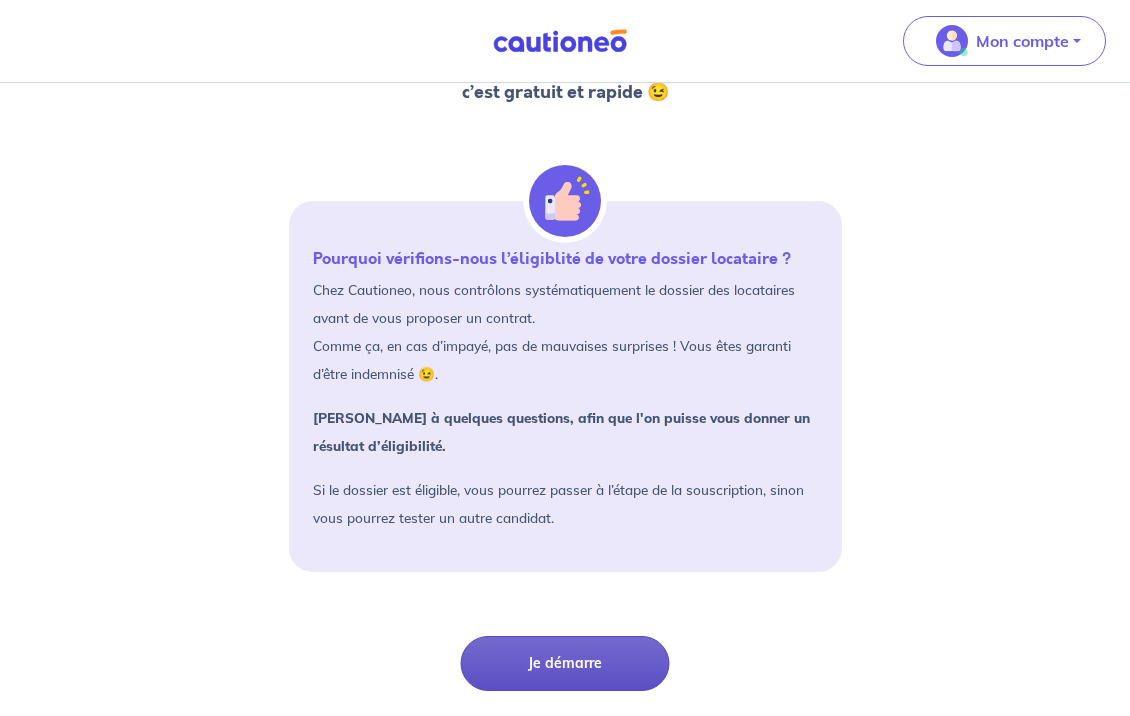 click on "Je démarre" at bounding box center [565, 663] 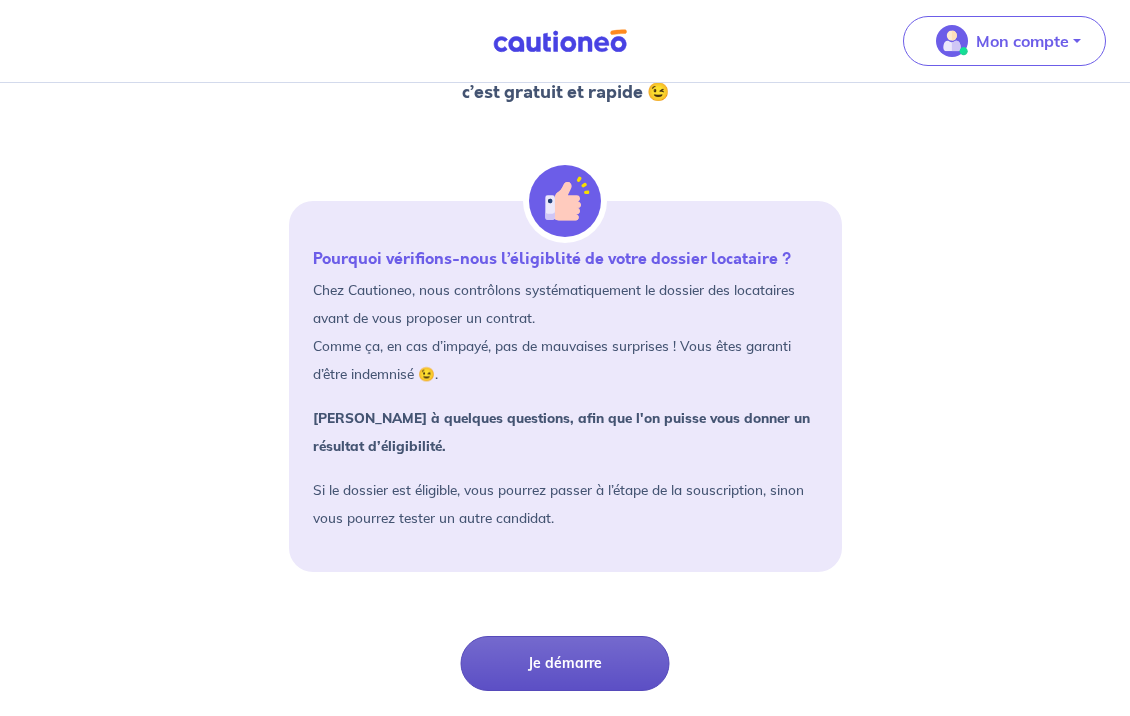scroll, scrollTop: 47, scrollLeft: 0, axis: vertical 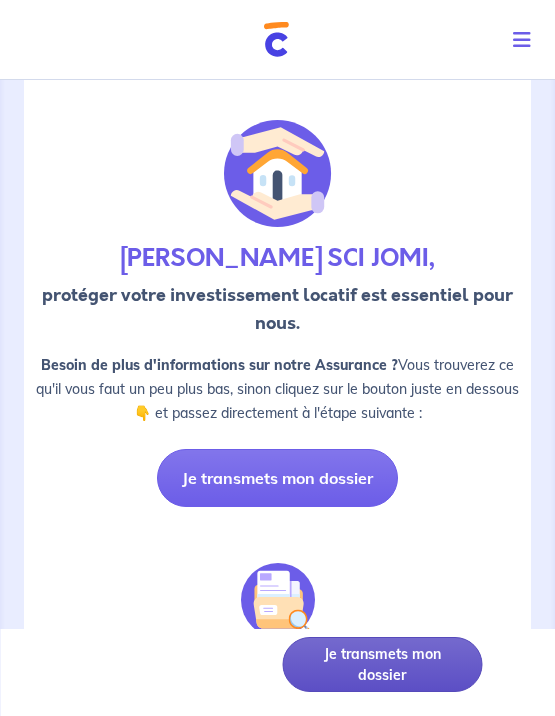 click on "Je transmets mon dossier" at bounding box center [382, 664] 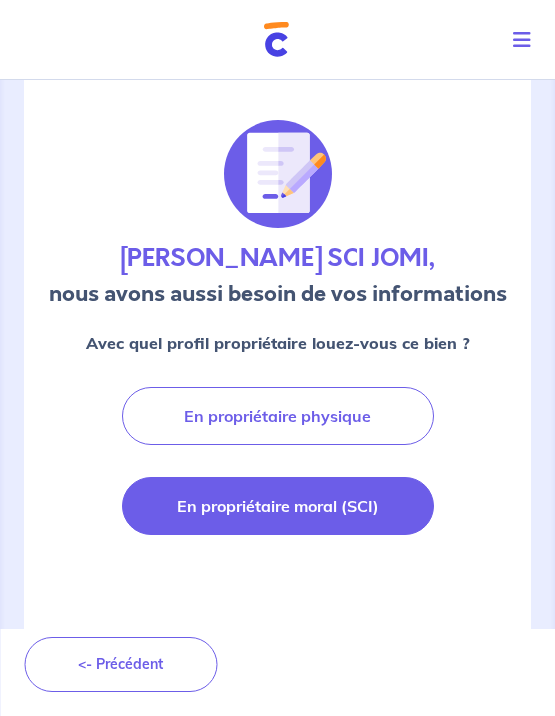 click on "En propriétaire moral (SCI)" at bounding box center (278, 506) 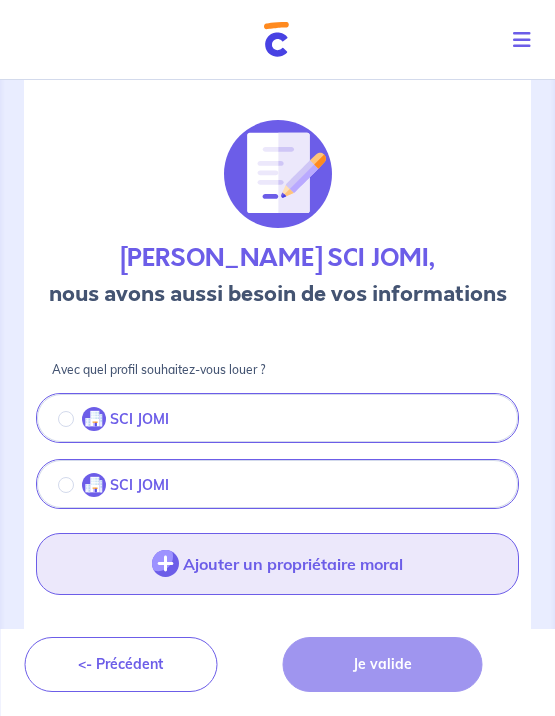 click on "Ajouter un propriétaire moral" at bounding box center (277, 564) 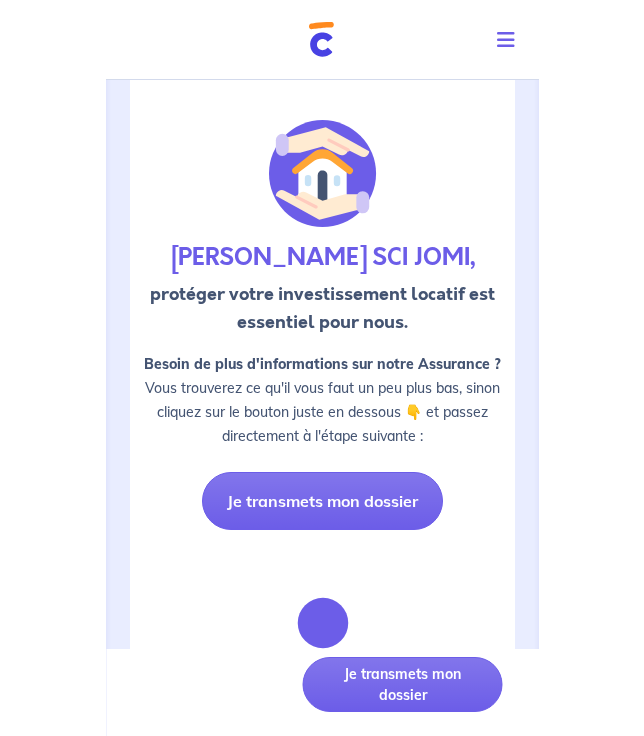 scroll, scrollTop: 0, scrollLeft: 0, axis: both 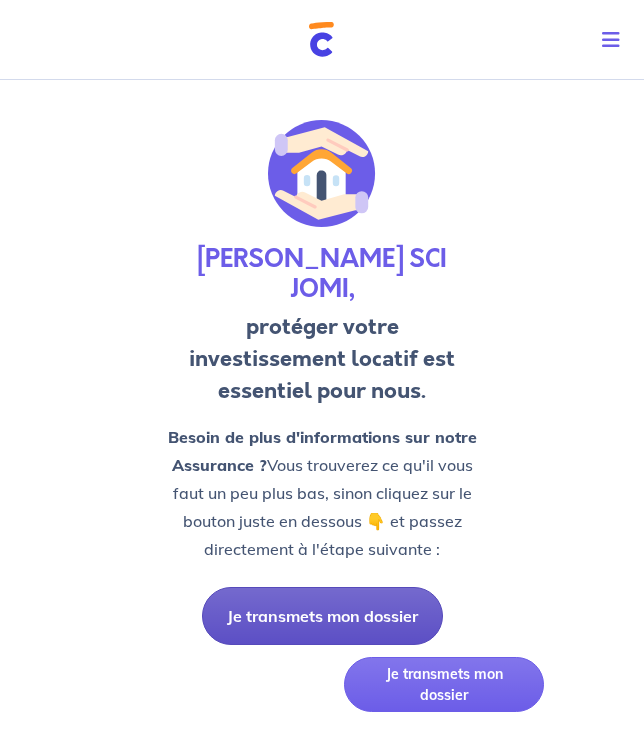 click on "Je transmets mon dossier" at bounding box center (322, 616) 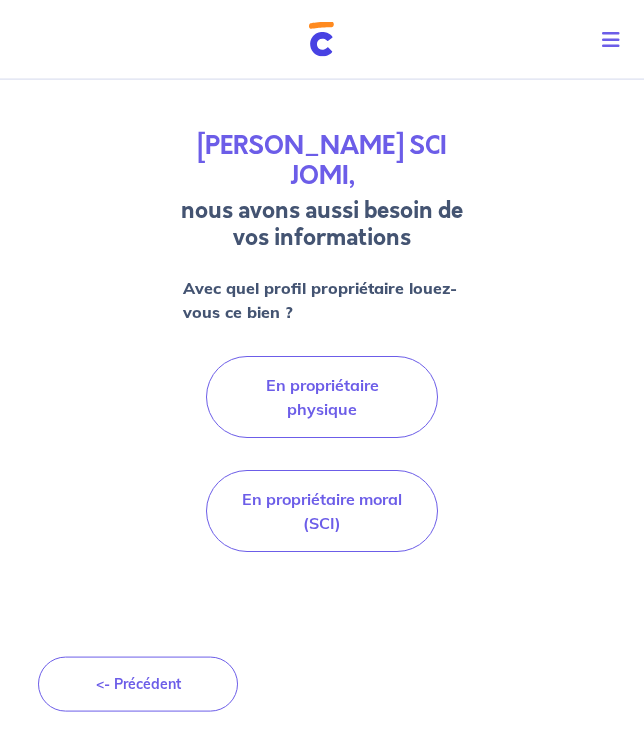 scroll, scrollTop: 137, scrollLeft: 0, axis: vertical 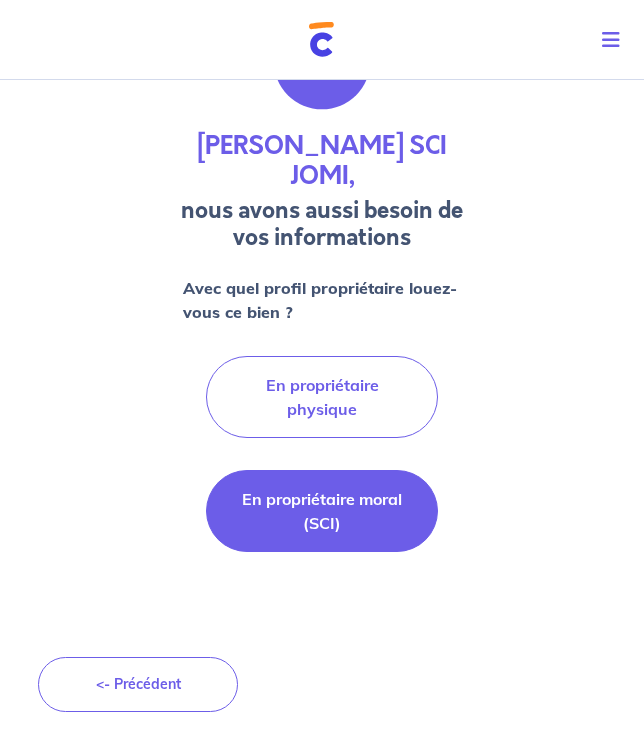 click on "En propriétaire moral (SCI)" at bounding box center [322, 511] 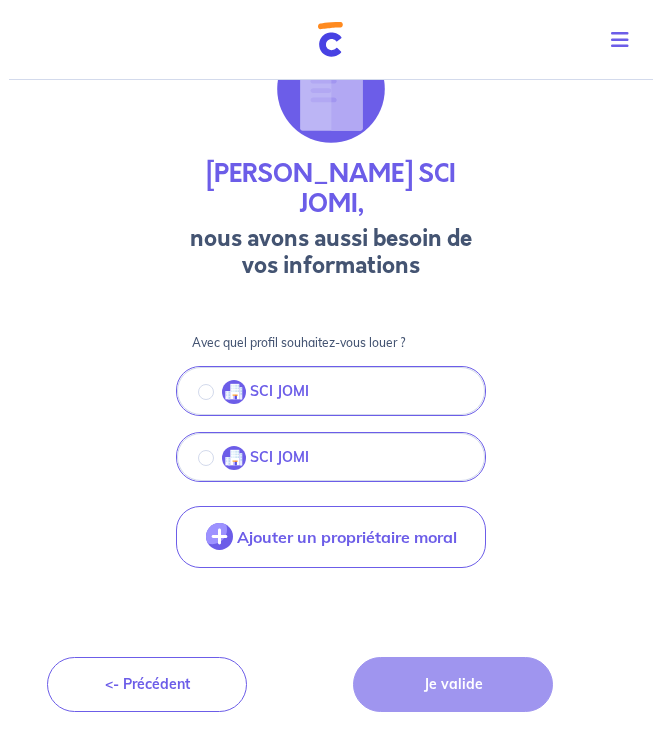 scroll, scrollTop: 0, scrollLeft: 0, axis: both 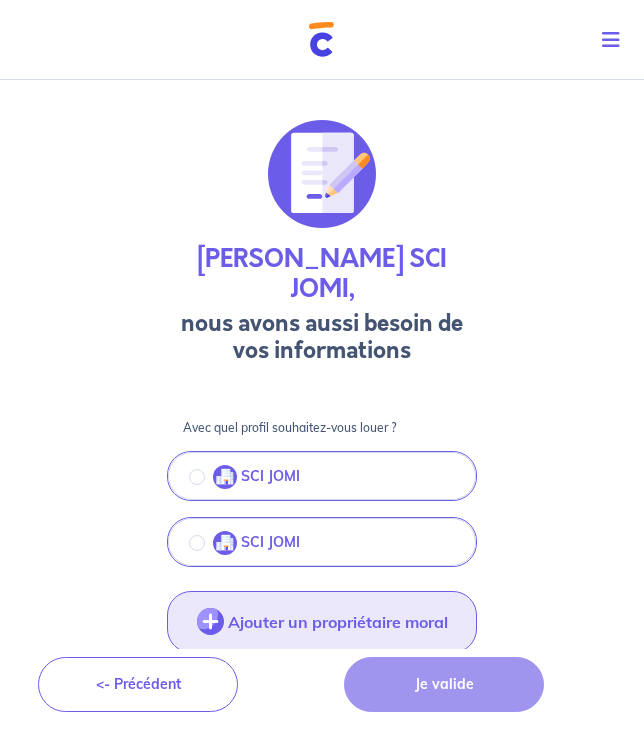 click on "Ajouter un propriétaire moral" at bounding box center (322, 622) 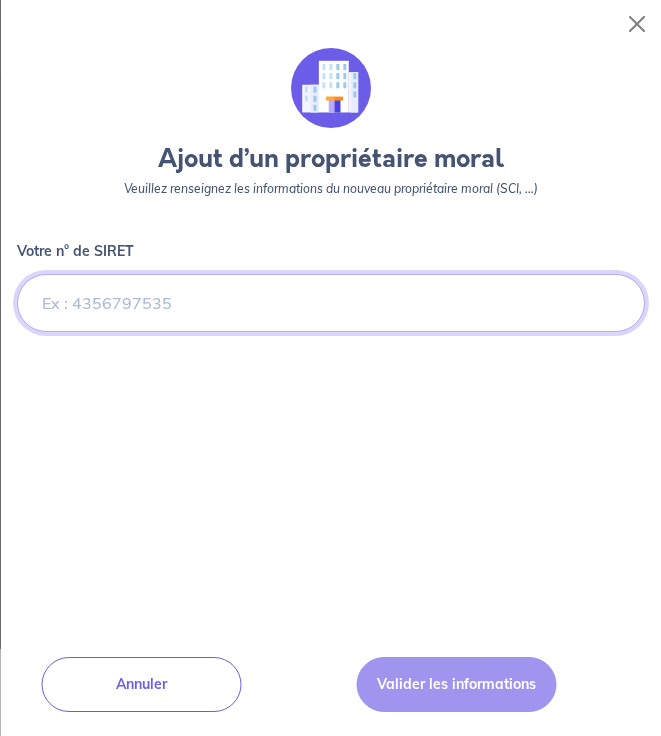 click on "Votre n° de  SIRET" at bounding box center (331, 303) 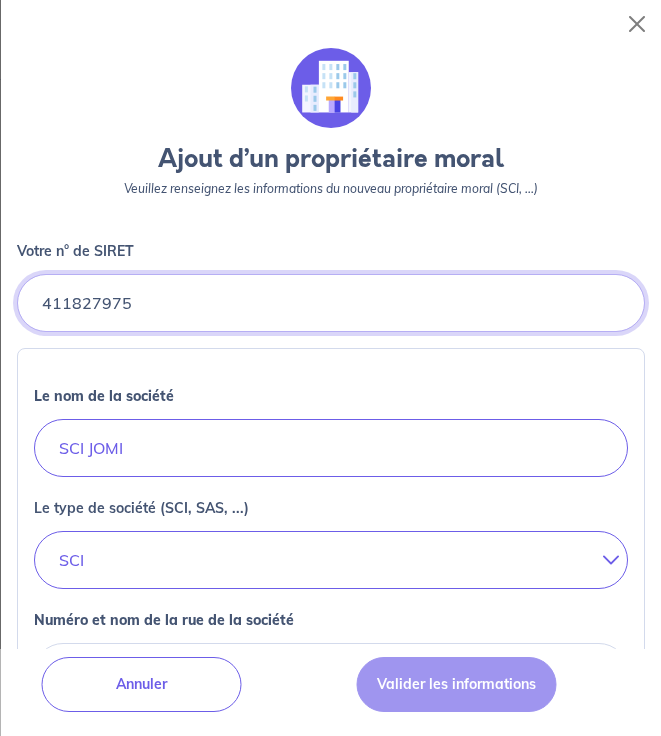 type on "411827975" 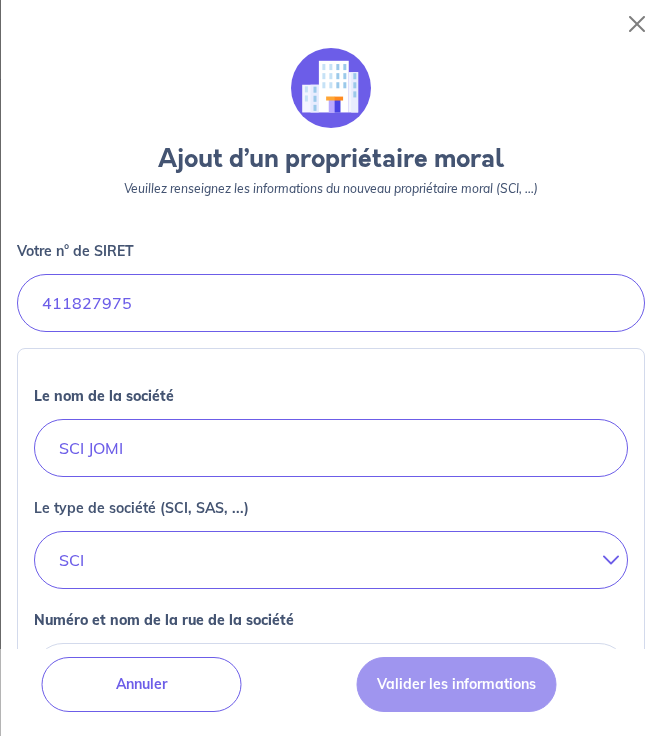 click on "Valider les informations" at bounding box center (456, 684) 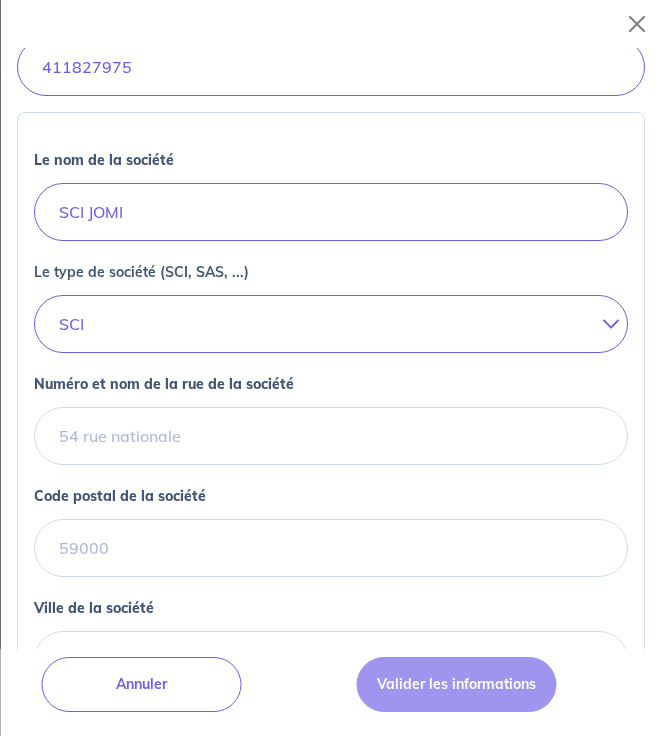 scroll, scrollTop: 240, scrollLeft: 0, axis: vertical 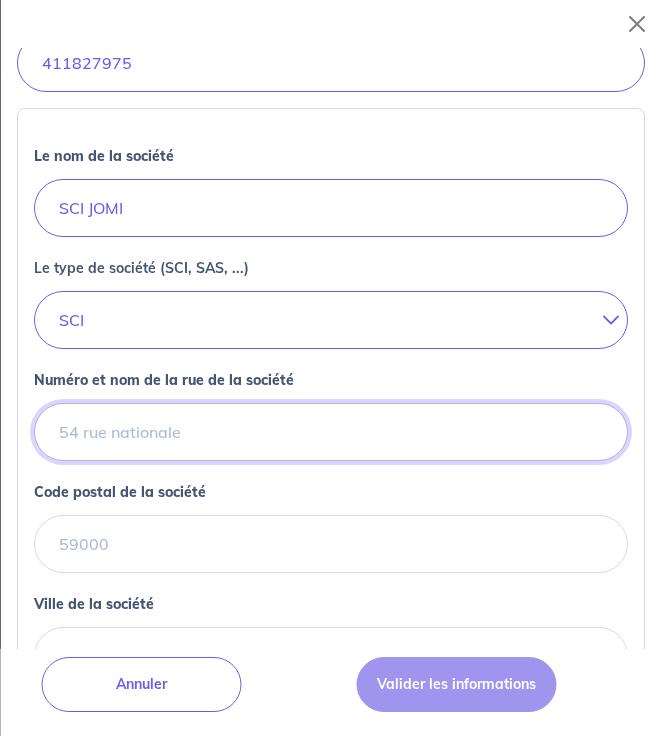 click on "Numéro et nom de la rue de la société" at bounding box center [331, 432] 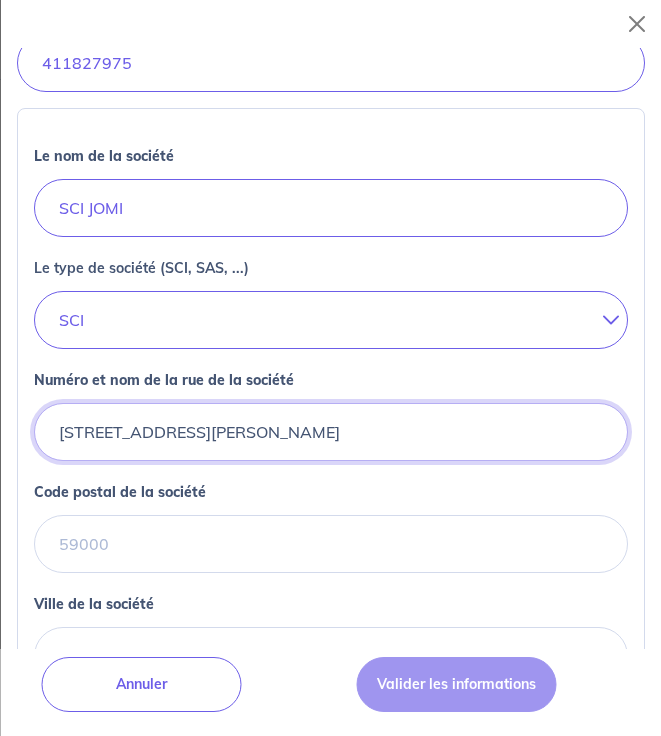 type on "[STREET_ADDRESS][PERSON_NAME]" 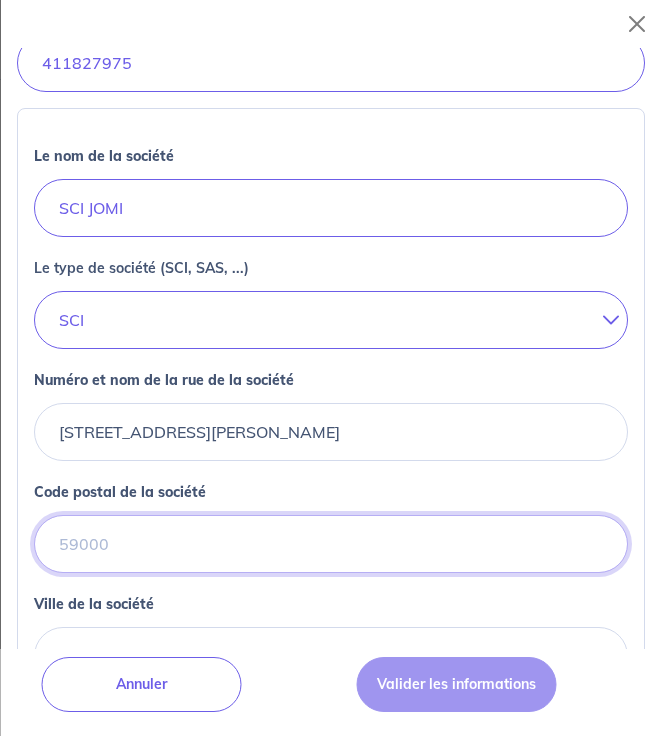 click on "Code postal de la société" at bounding box center (331, 544) 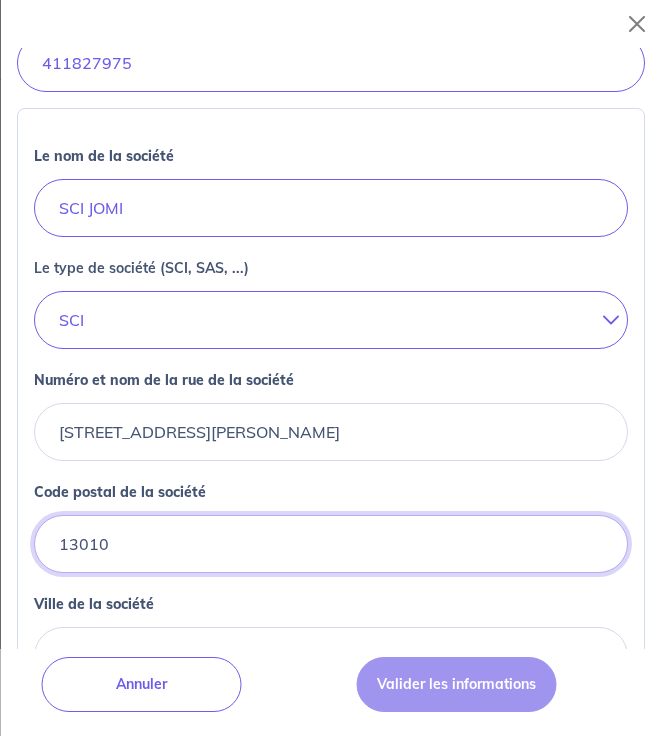 type on "13010" 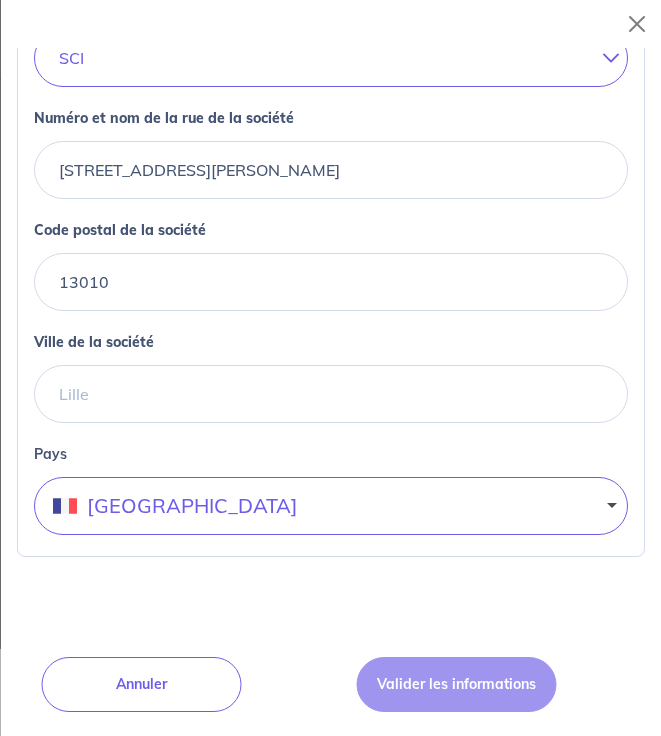 scroll, scrollTop: 507, scrollLeft: 0, axis: vertical 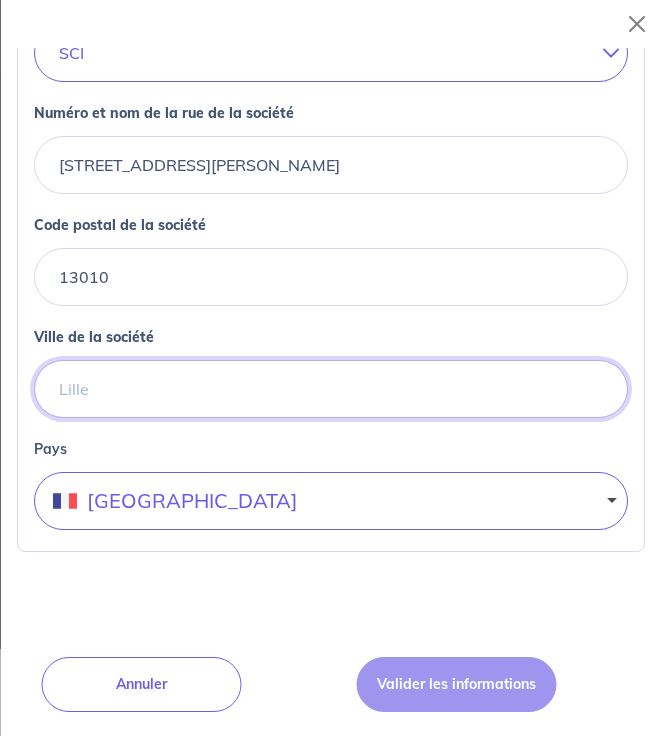 click on "Ville de la société" at bounding box center [331, 389] 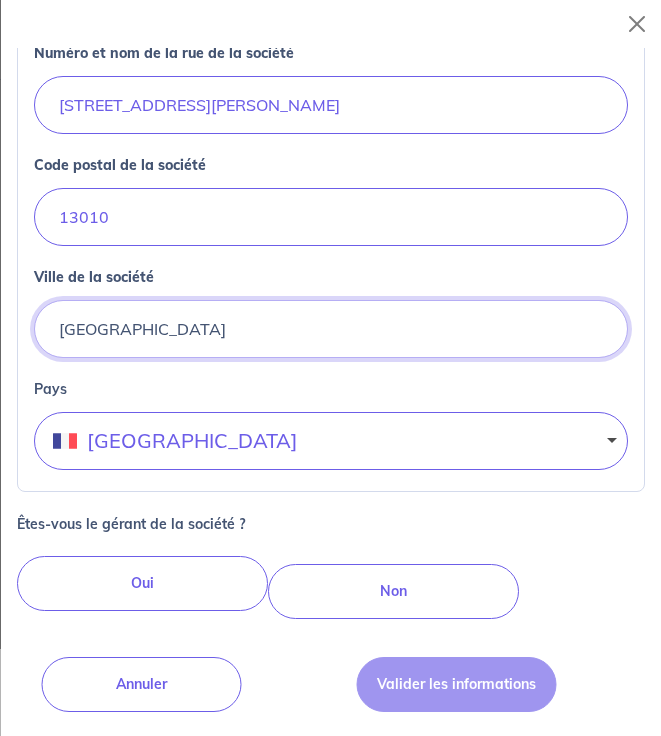 scroll, scrollTop: 610, scrollLeft: 0, axis: vertical 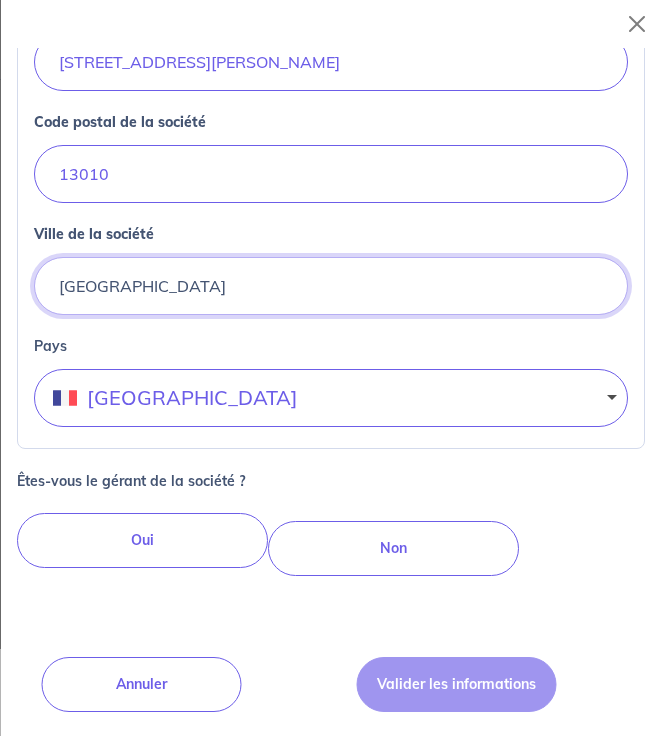 type on "[GEOGRAPHIC_DATA]" 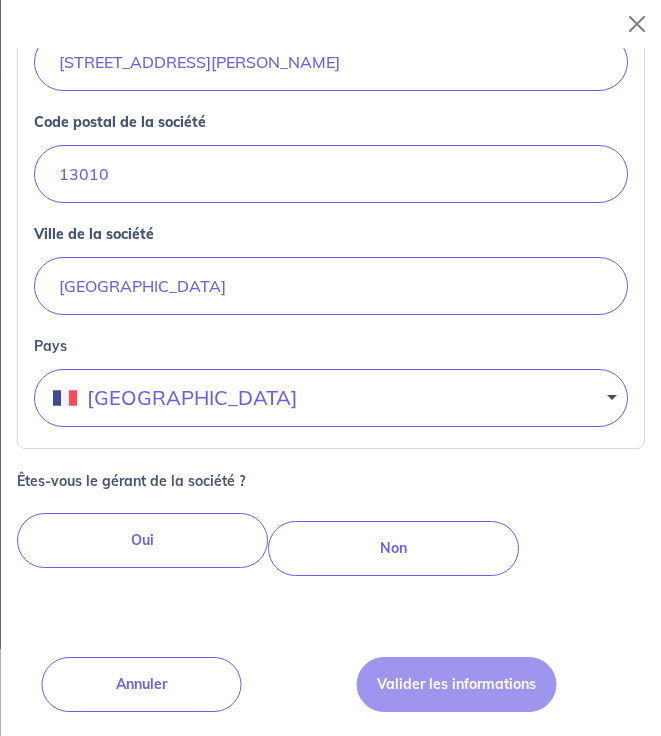 click on "Oui" at bounding box center [142, 540] 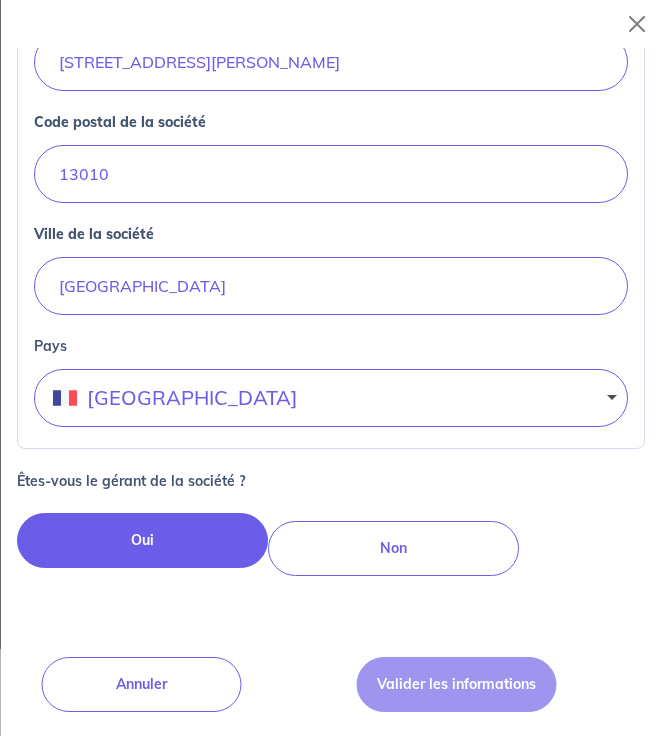 radio on "true" 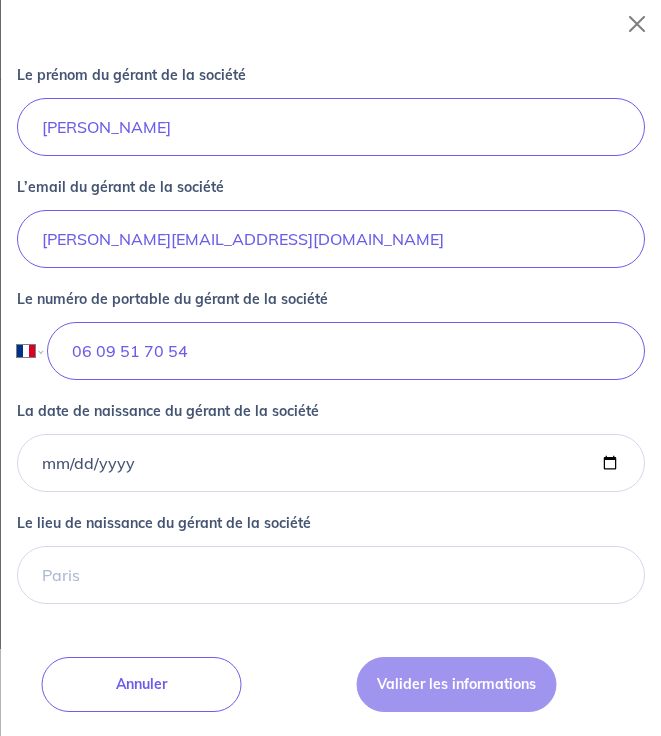 scroll, scrollTop: 1380, scrollLeft: 0, axis: vertical 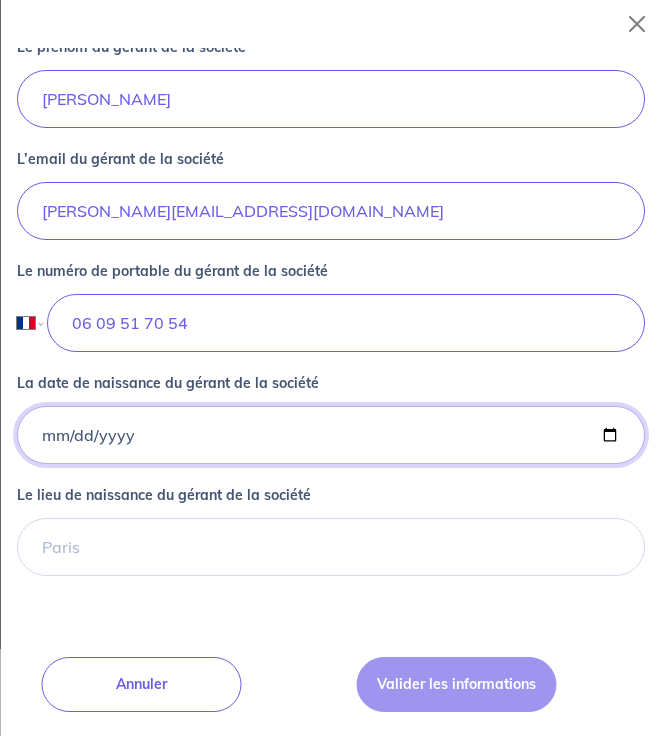 click on "La date de naissance du gérant de la société" at bounding box center (331, 435) 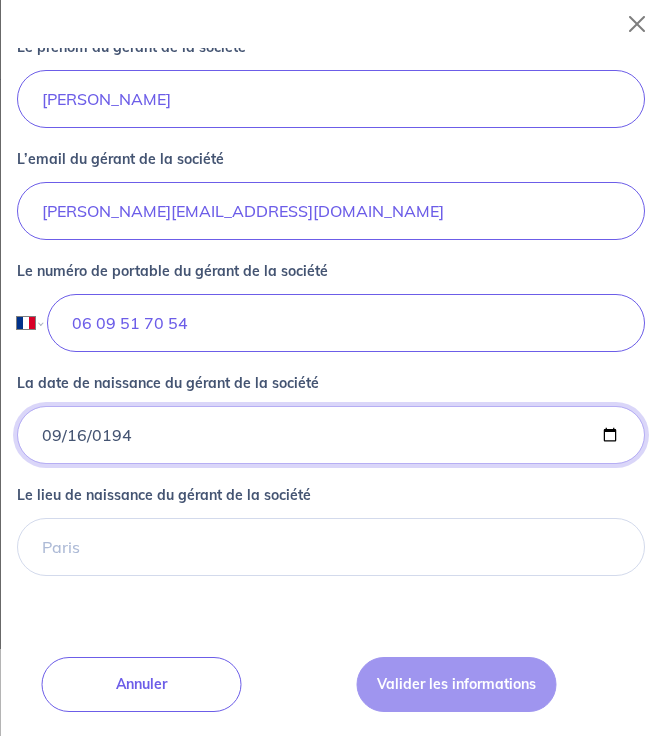 type on "1948-09-16" 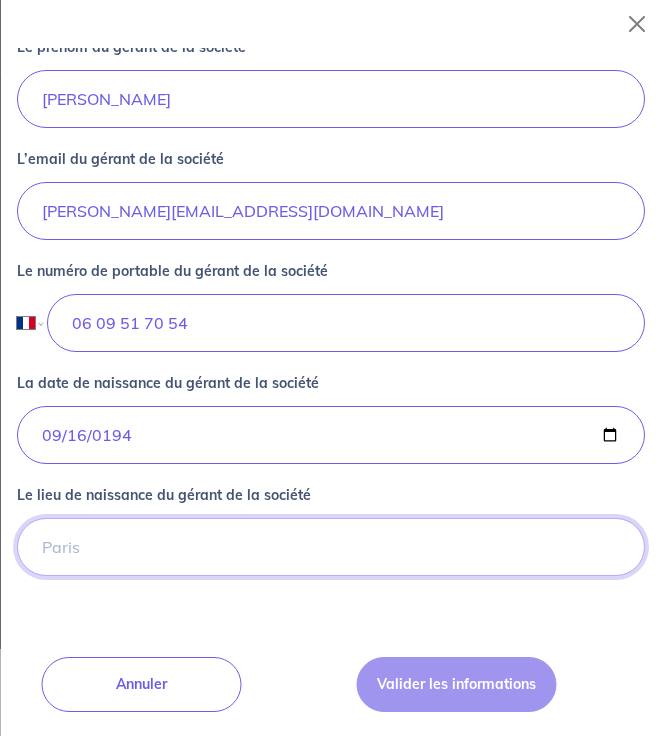 click on "Le lieu de naissance du gérant de la société" at bounding box center (331, 547) 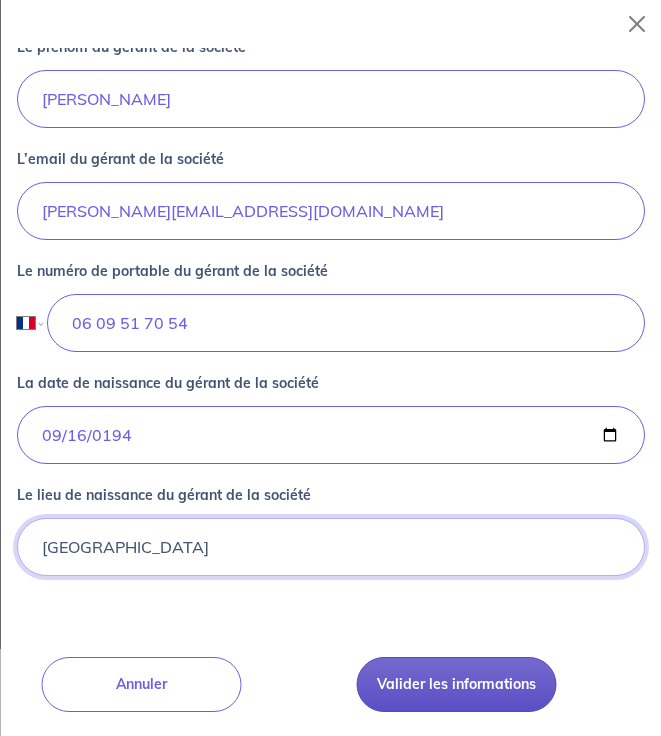 type on "marseille" 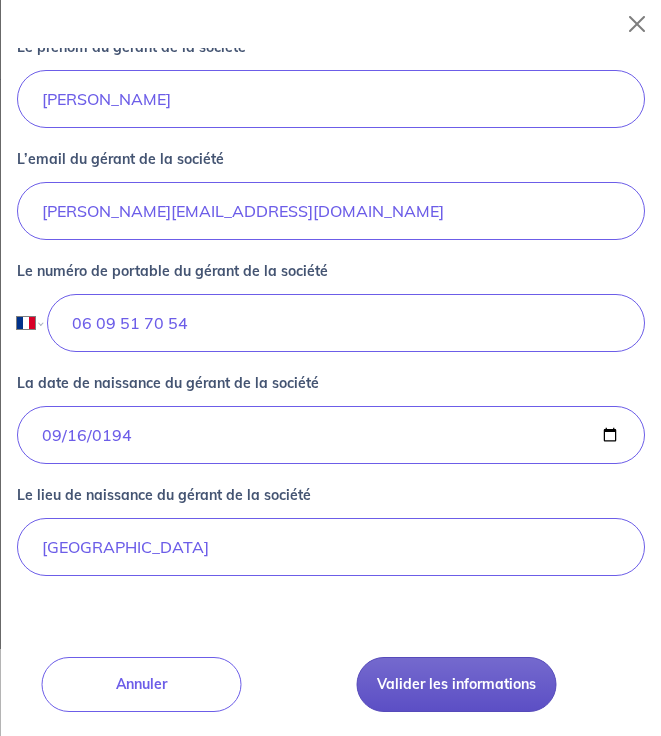click on "Valider les informations" at bounding box center [456, 684] 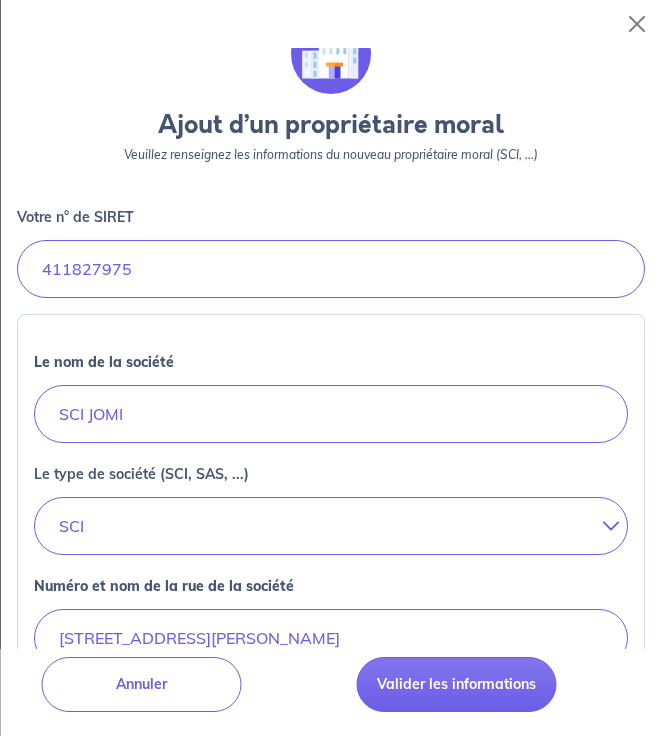 scroll, scrollTop: 0, scrollLeft: 0, axis: both 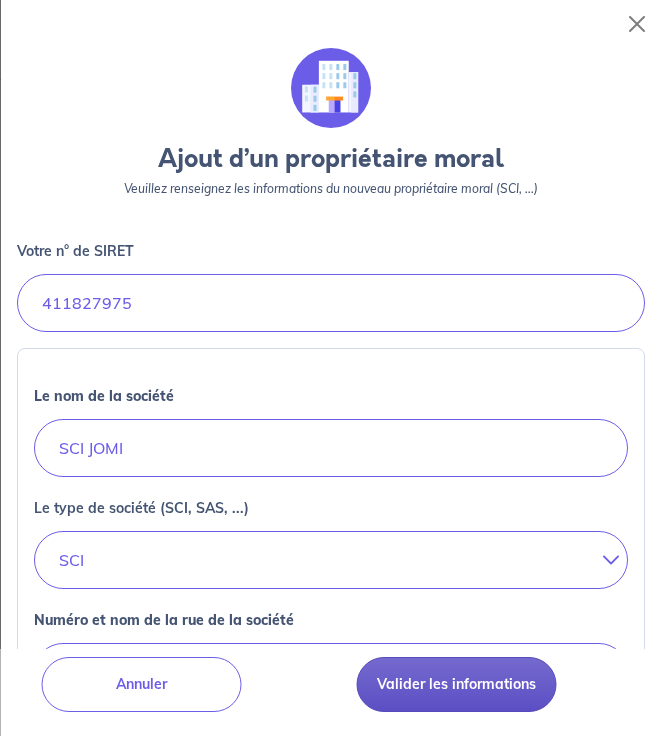 click on "Valider les informations" at bounding box center (456, 684) 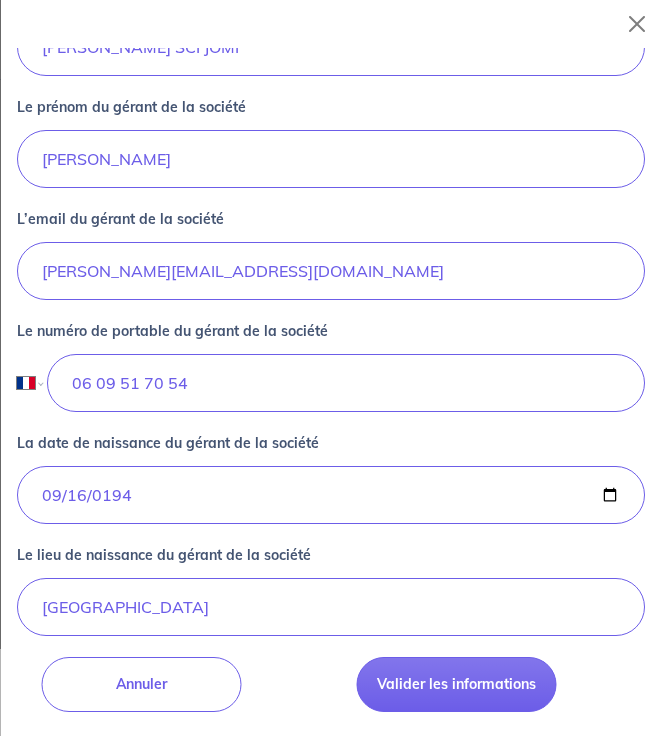 scroll, scrollTop: 1380, scrollLeft: 0, axis: vertical 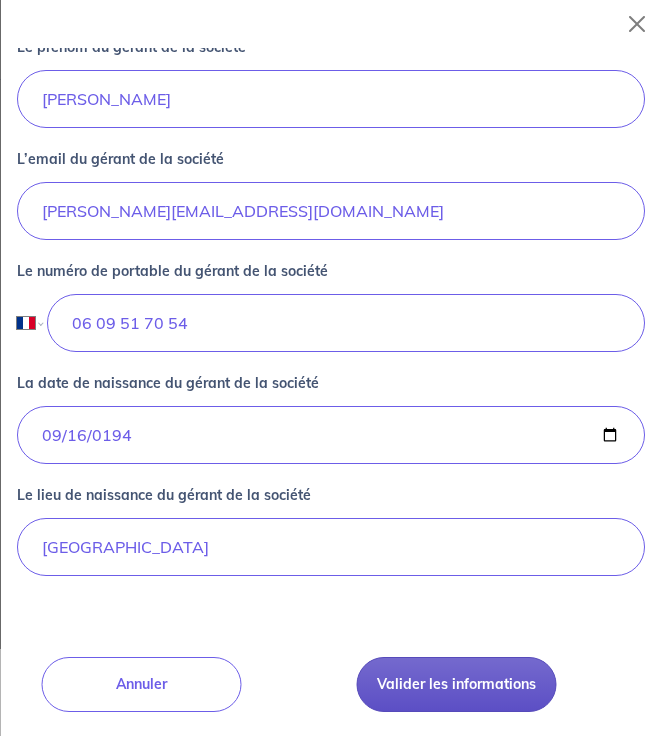 click on "Valider les informations" at bounding box center (456, 684) 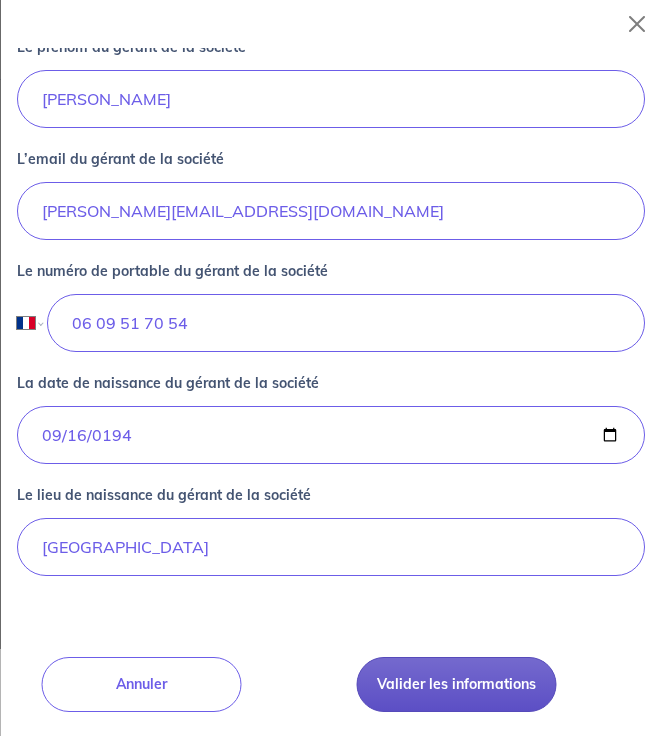 click on "Valider les informations" at bounding box center (456, 684) 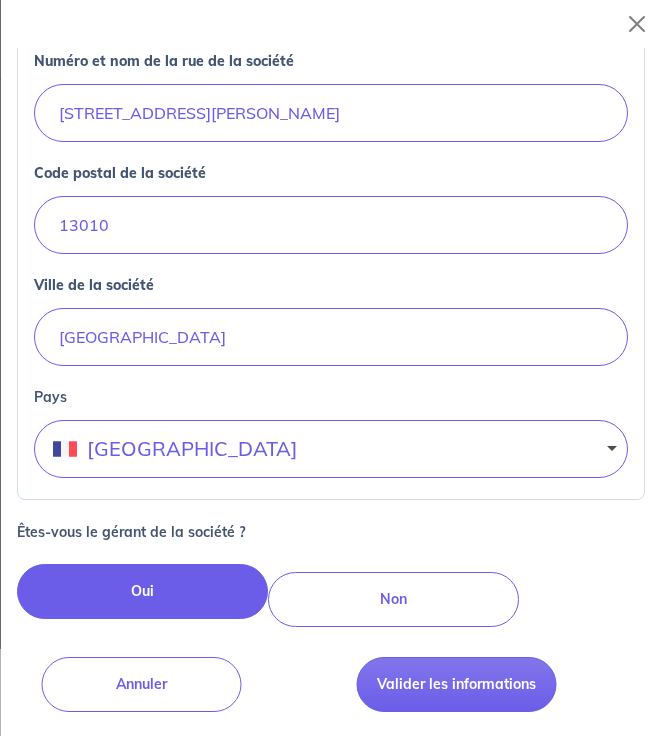 scroll, scrollTop: 1380, scrollLeft: 0, axis: vertical 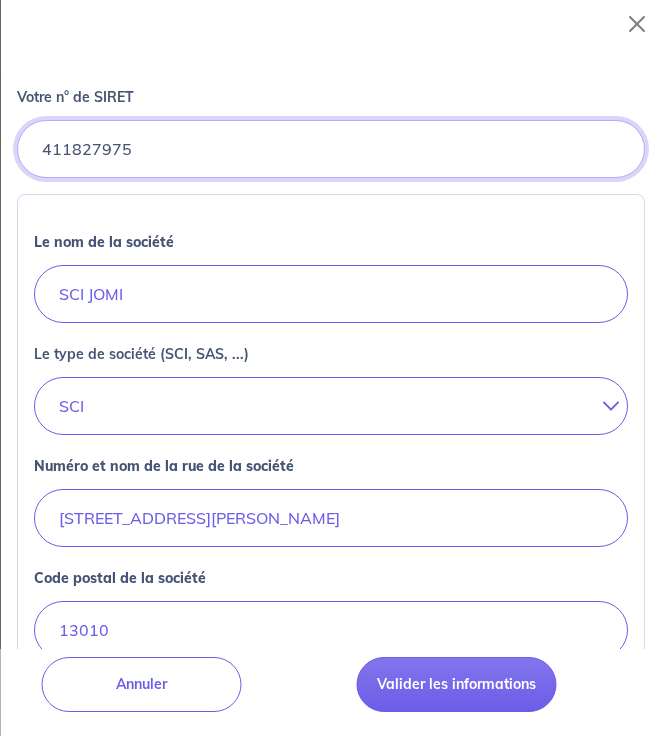 click on "Votre n° de  SIRET" at bounding box center [331, 149] 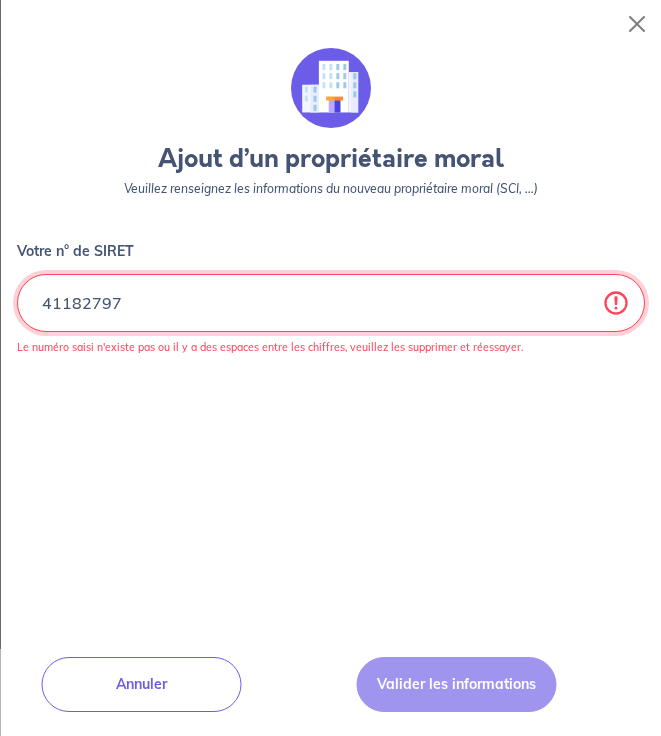 scroll, scrollTop: 0, scrollLeft: 0, axis: both 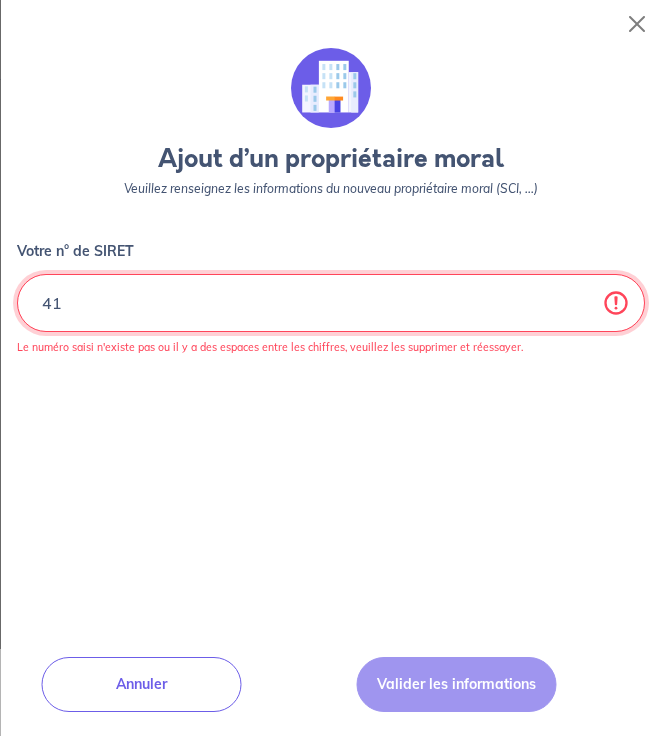 type on "4" 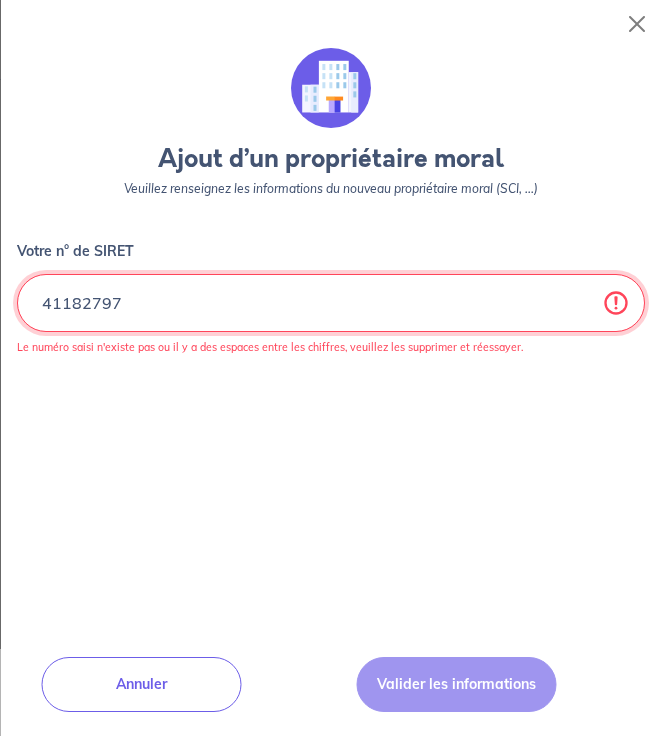 type on "411827975" 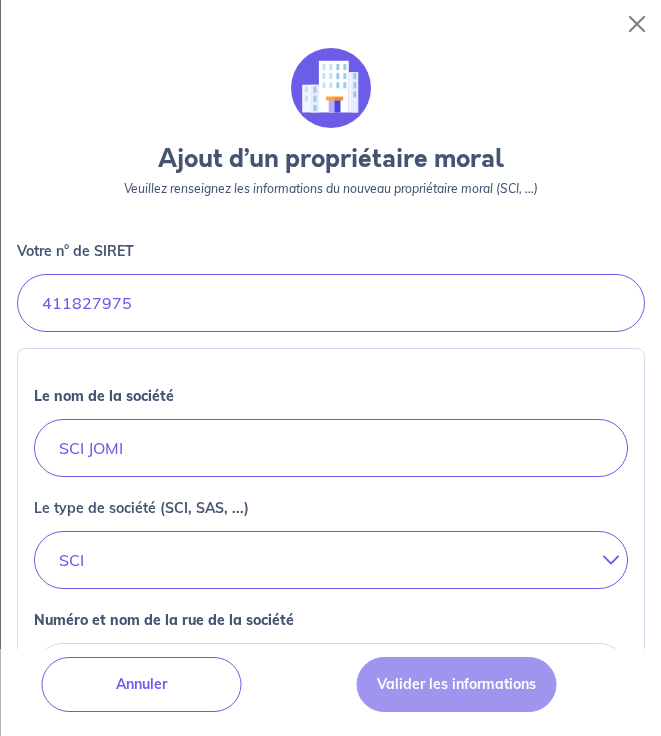 click on "Valider les informations" at bounding box center (456, 684) 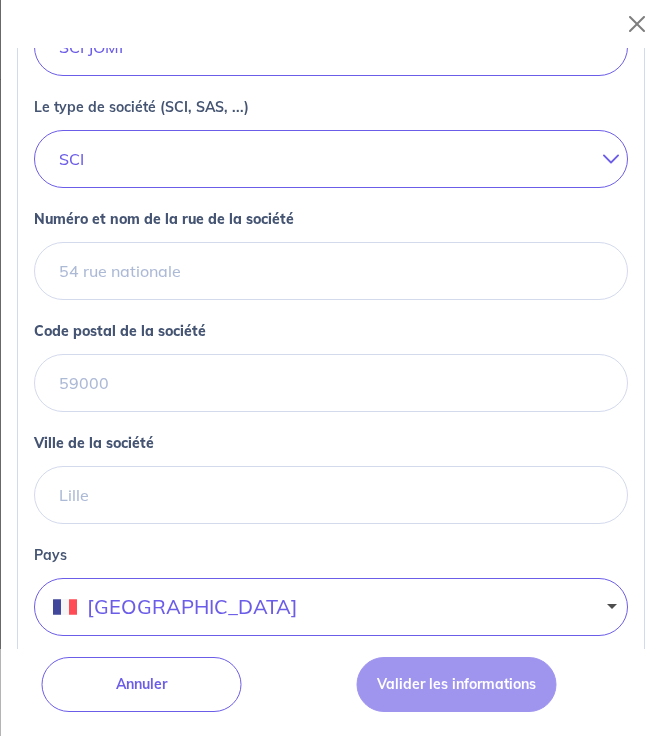 scroll, scrollTop: 405, scrollLeft: 0, axis: vertical 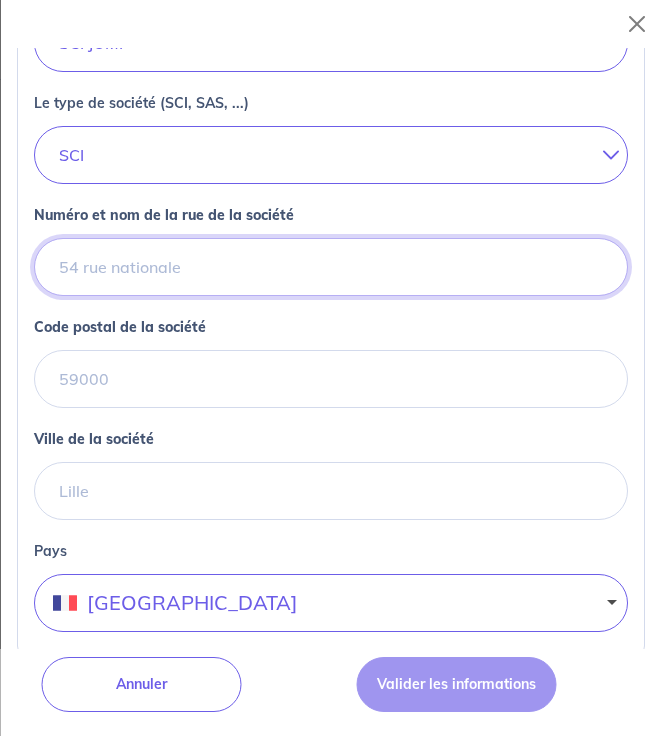 click on "Numéro et nom de la rue de la société" at bounding box center (331, 267) 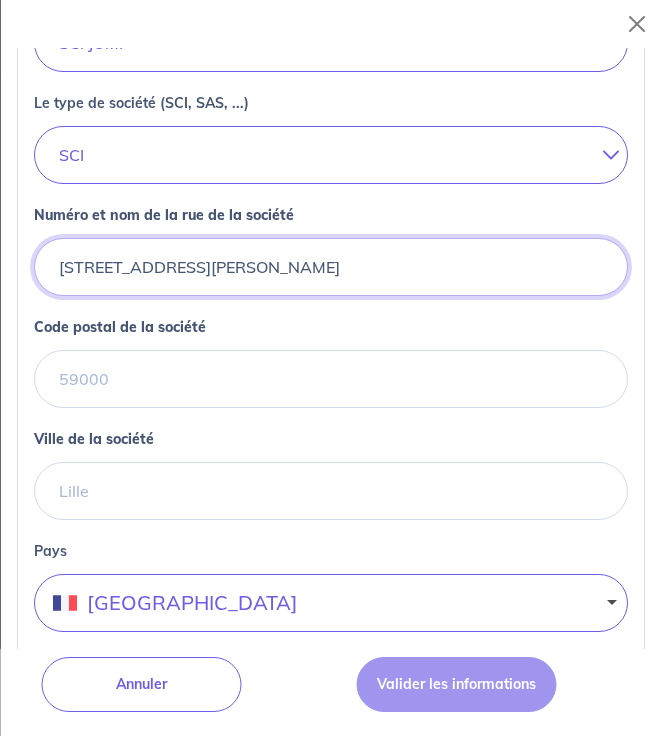 type on "26 rue pierre doize" 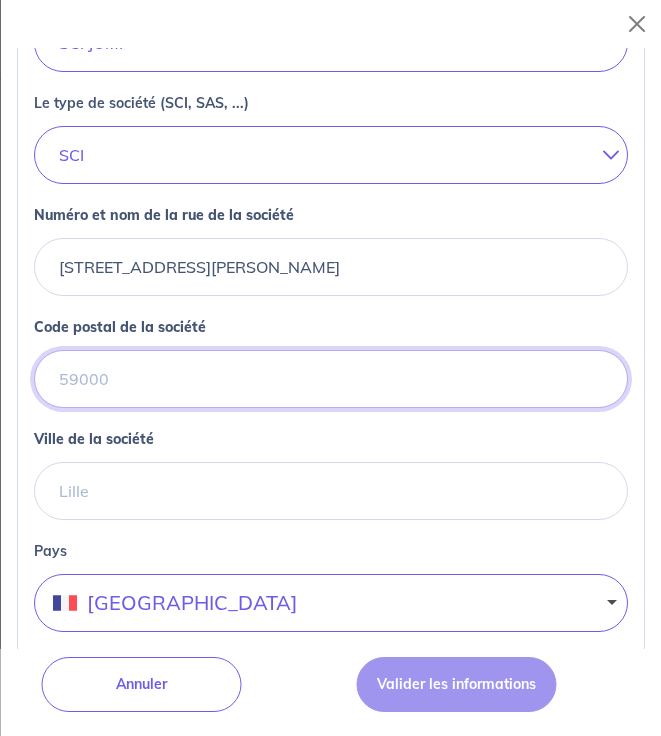 click on "Code postal de la société" at bounding box center [331, 379] 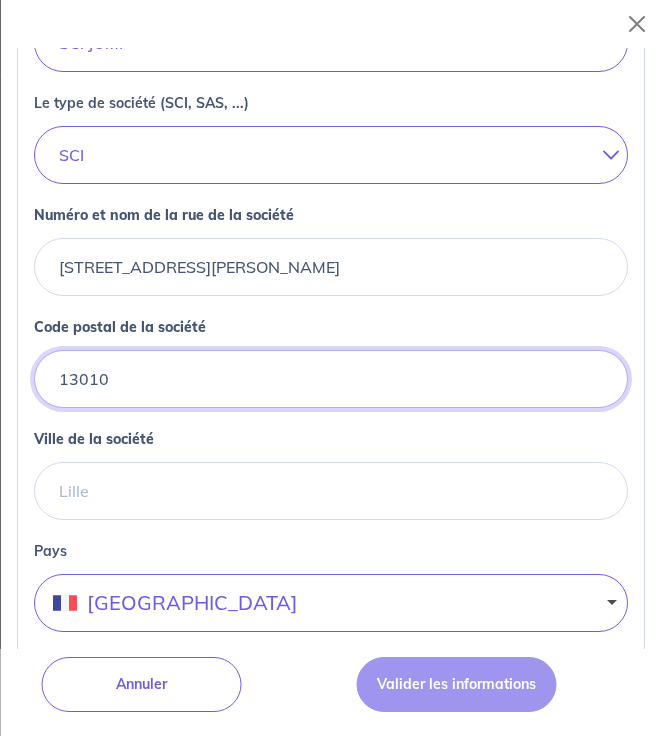 type on "13010" 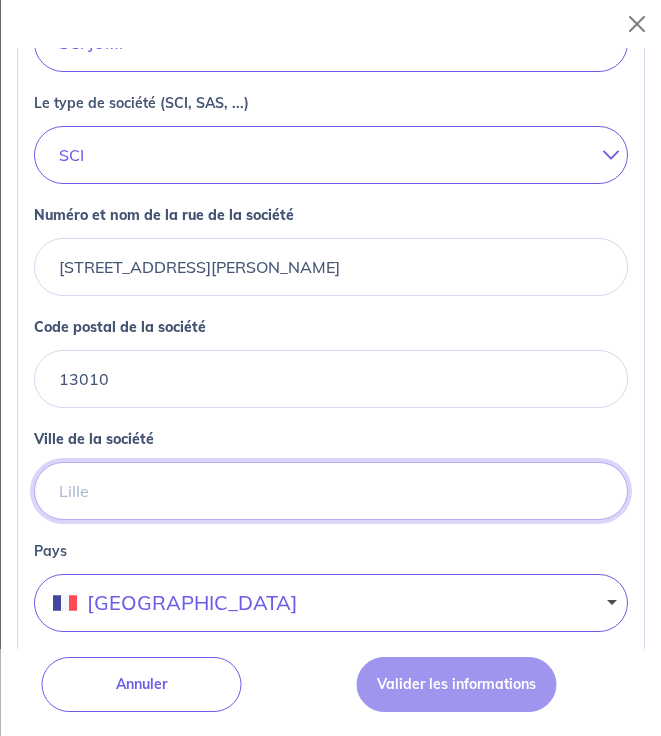 click on "Ville de la société" at bounding box center [331, 491] 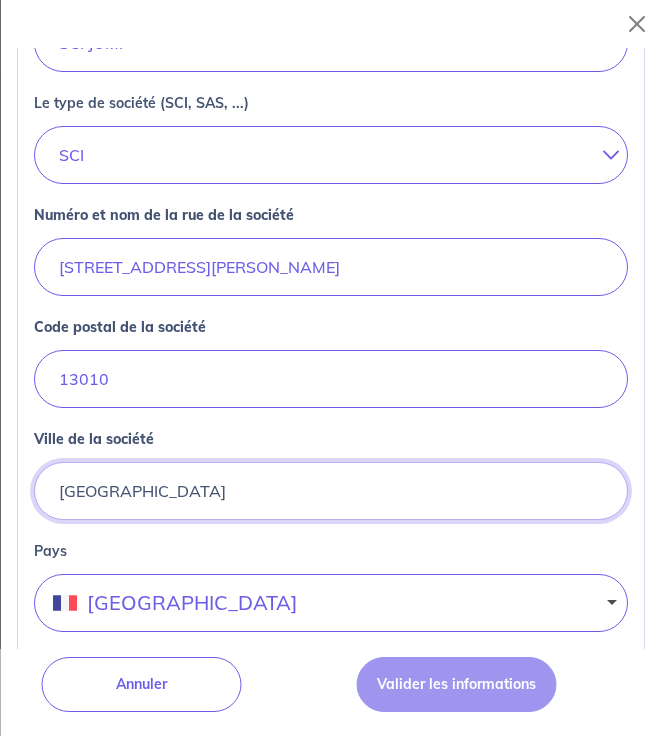 type on "marseille" 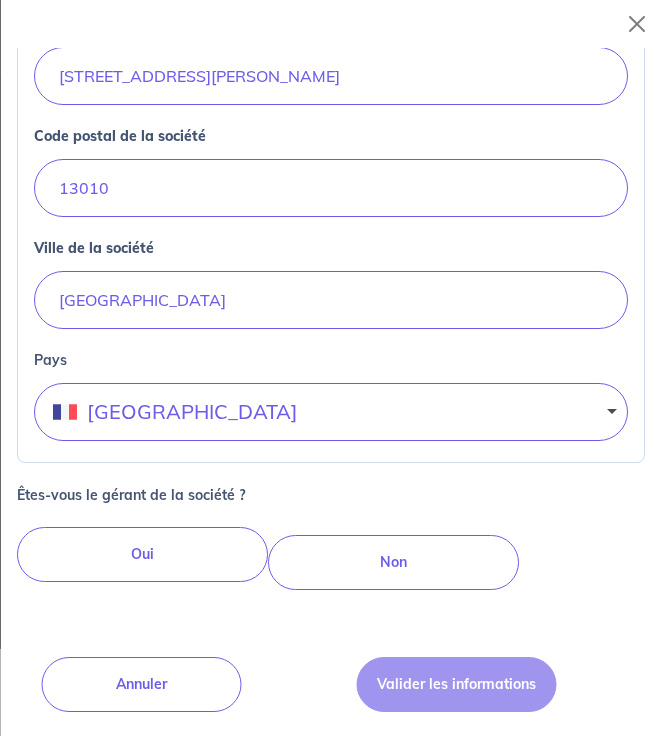 scroll, scrollTop: 610, scrollLeft: 0, axis: vertical 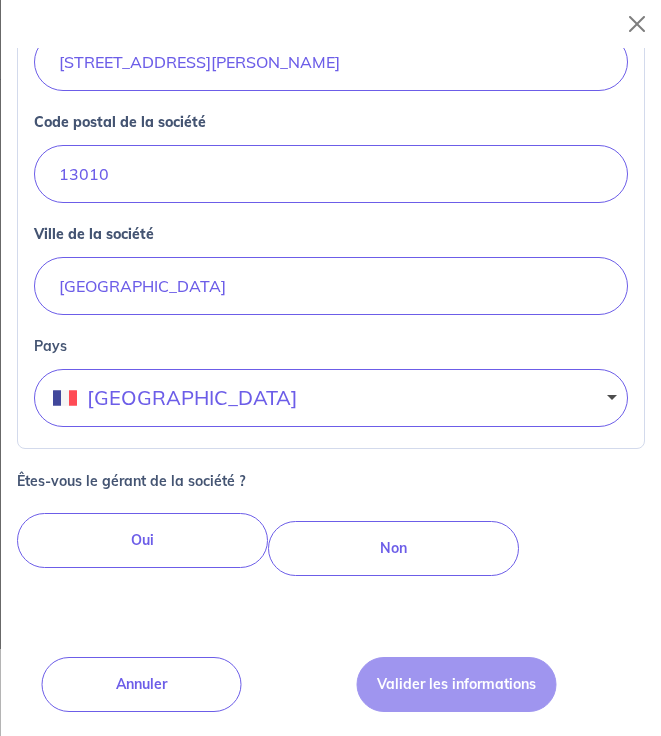 click on "Oui" at bounding box center [142, 540] 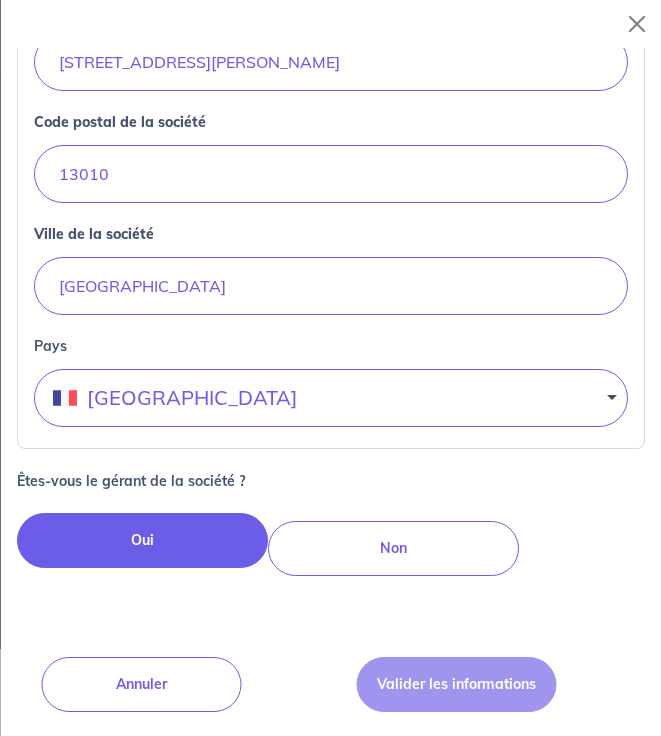 radio on "true" 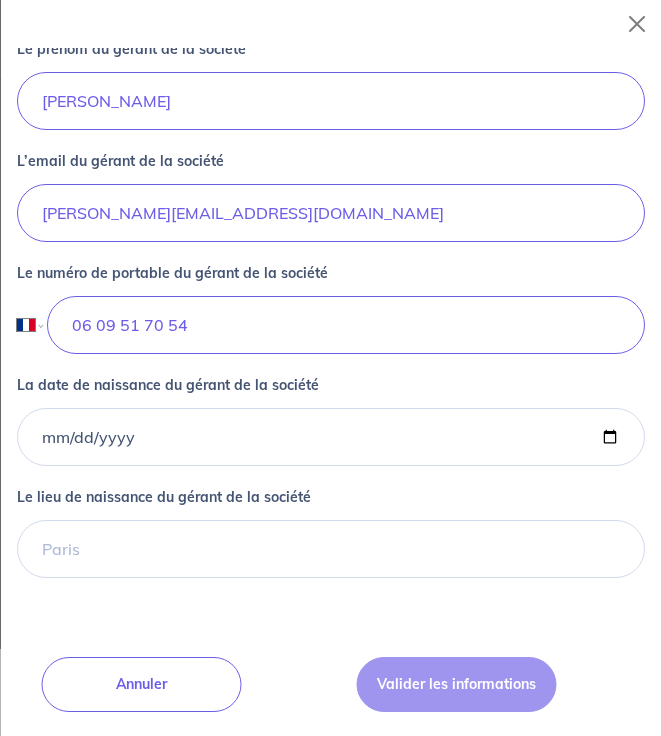 scroll, scrollTop: 1380, scrollLeft: 0, axis: vertical 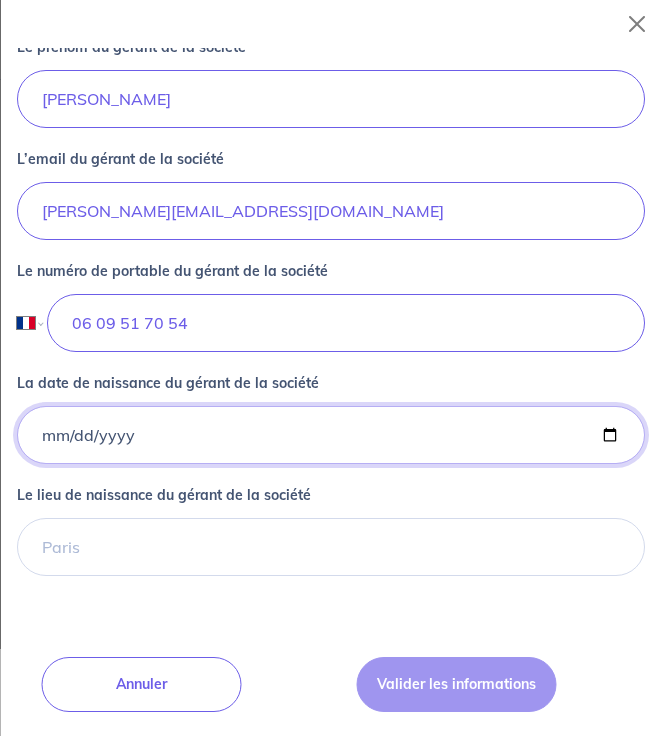 click on "La date de naissance du gérant de la société" at bounding box center [331, 435] 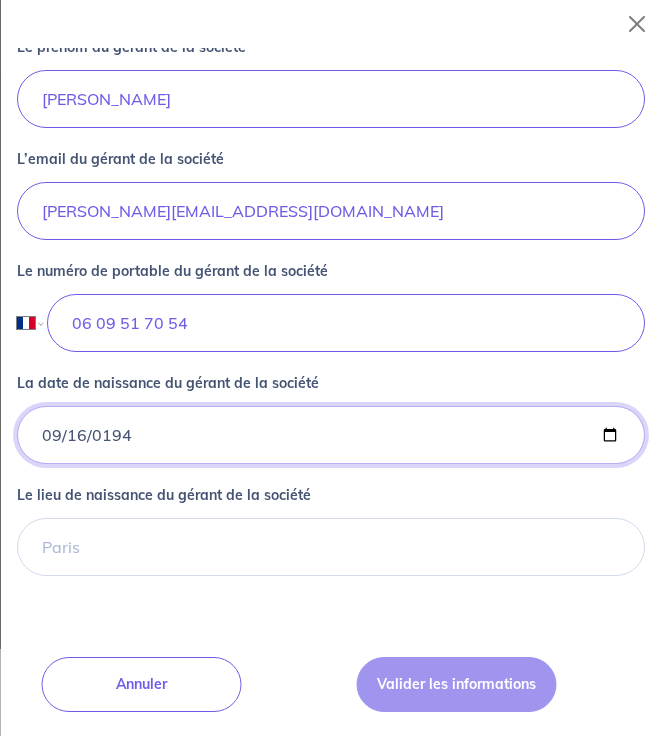 type on "1948-09-16" 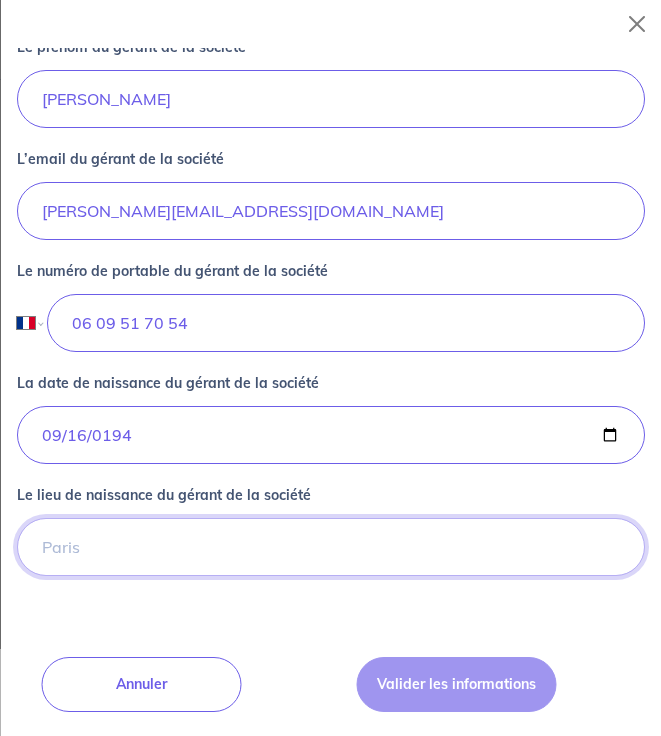 click on "Le lieu de naissance du gérant de la société" at bounding box center [331, 547] 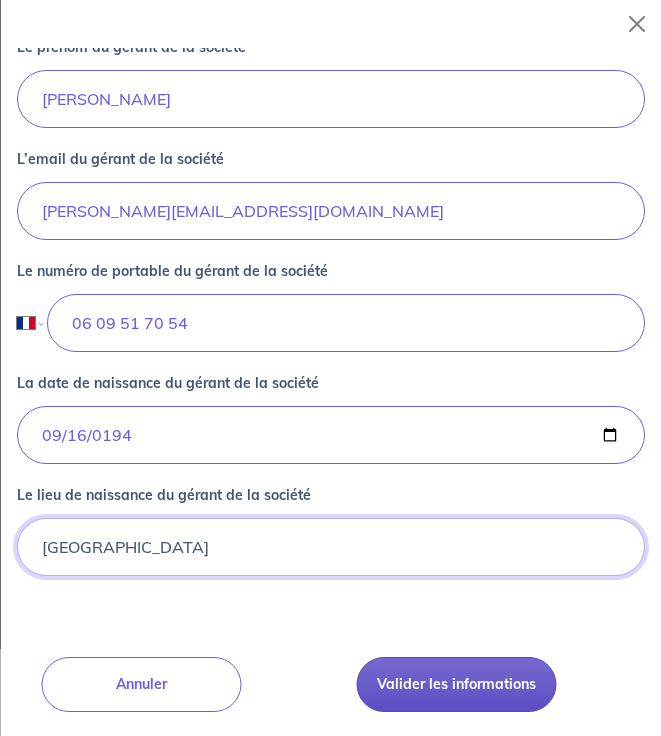 type on "marseille" 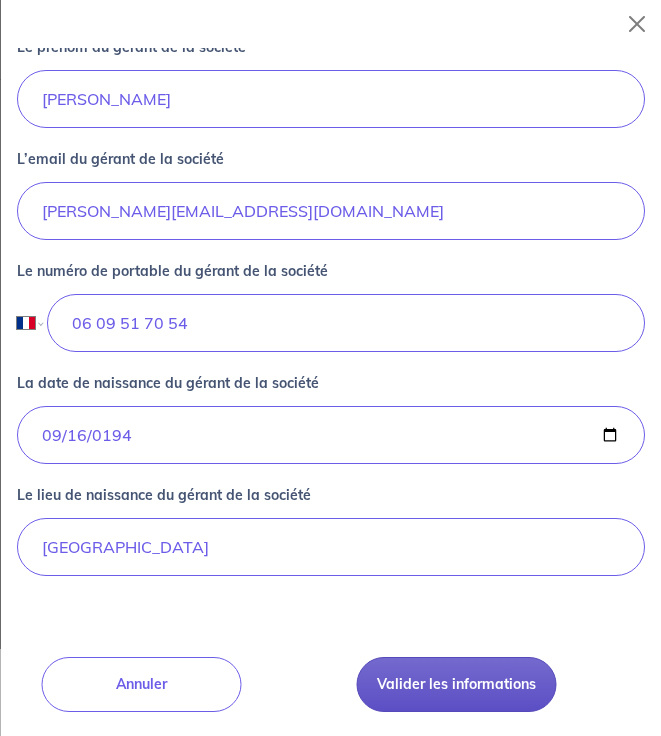click on "Valider les informations" at bounding box center (456, 684) 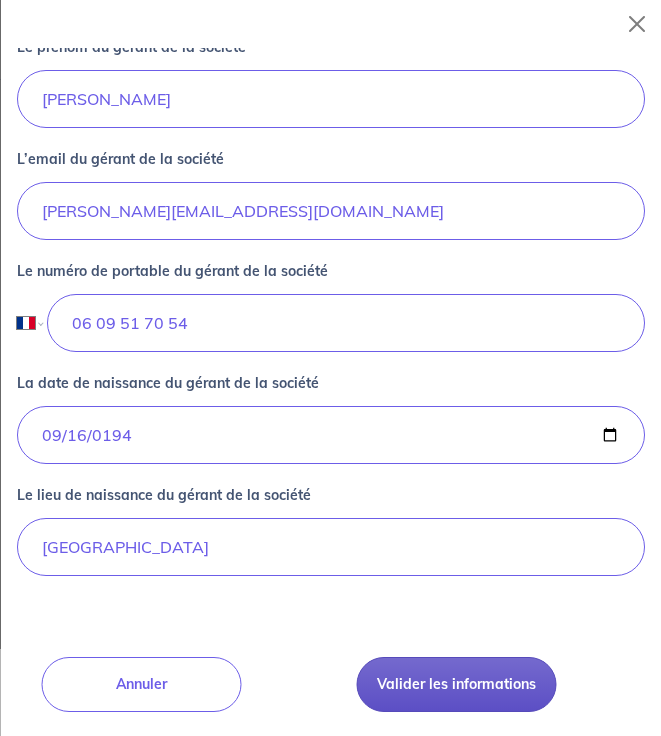 click on "Valider les informations" at bounding box center (456, 684) 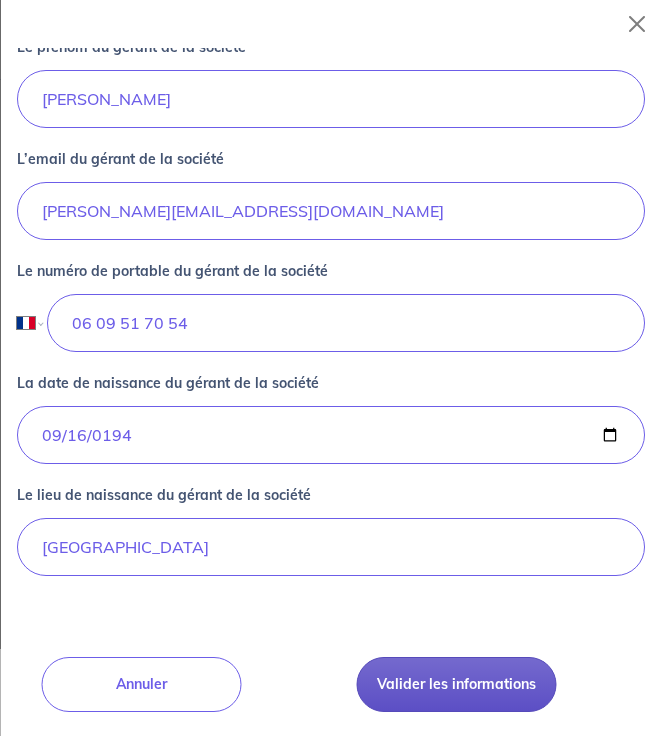 click on "Valider les informations" at bounding box center (456, 684) 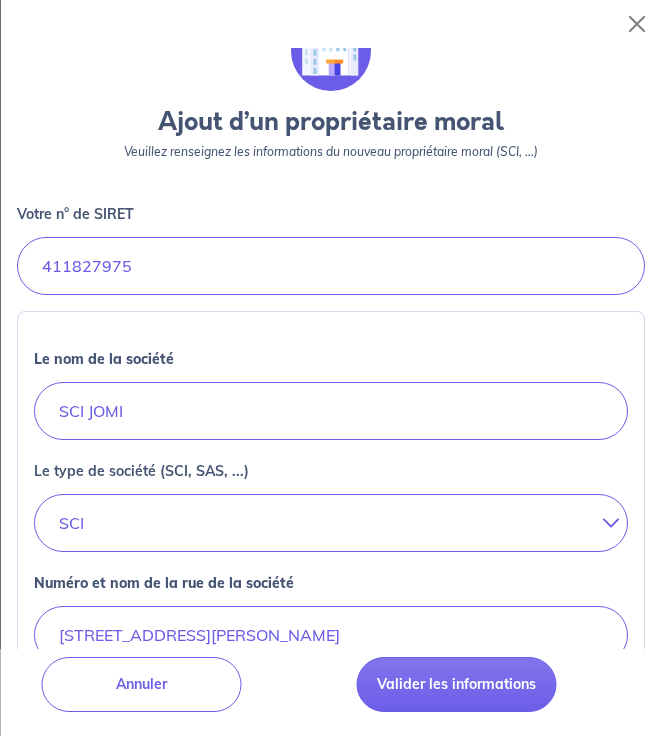 scroll, scrollTop: 0, scrollLeft: 0, axis: both 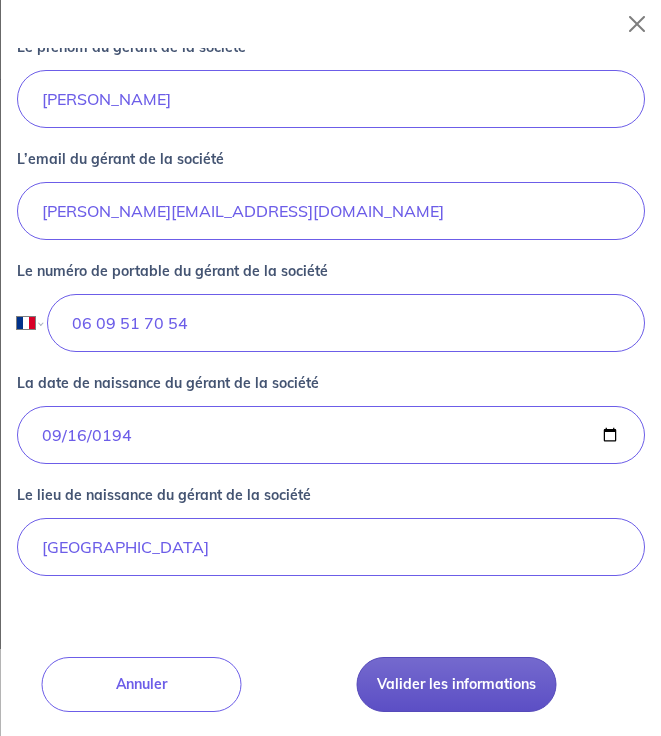 click on "Valider les informations" at bounding box center (456, 684) 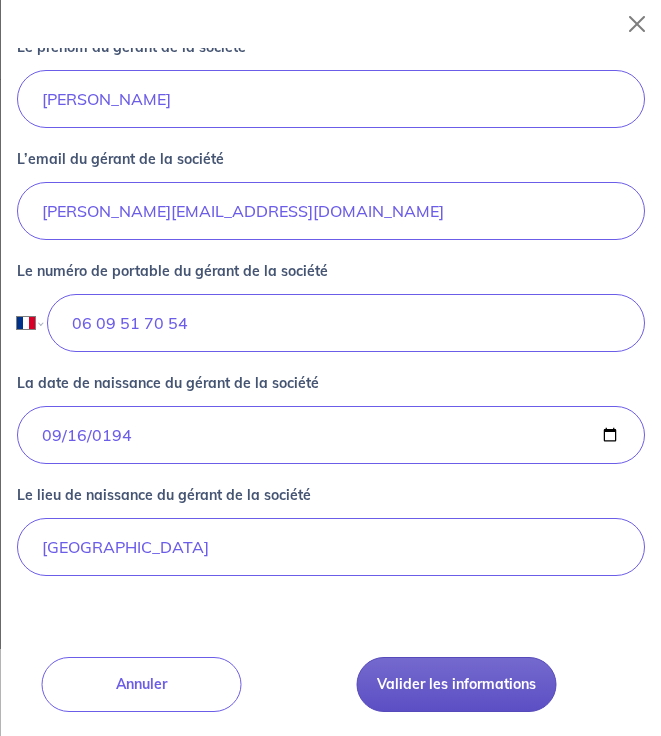 click on "Valider les informations" at bounding box center (456, 684) 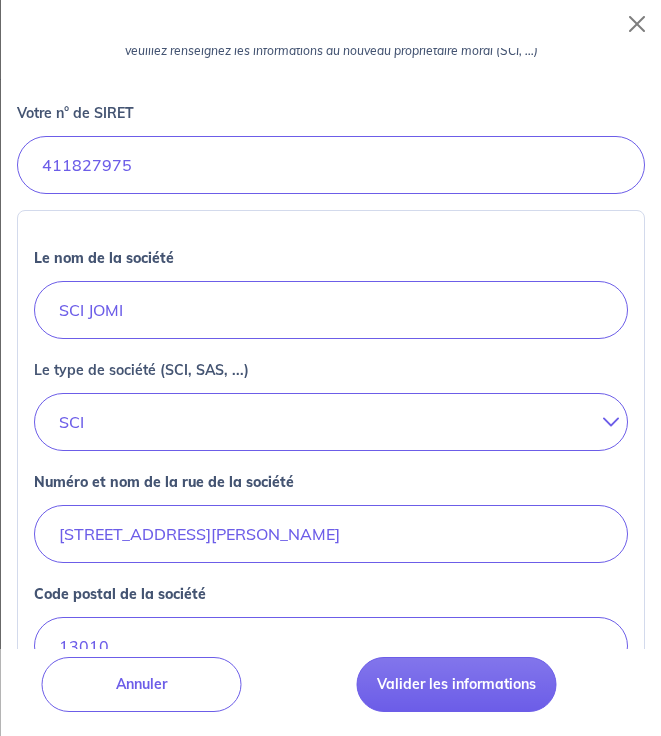scroll, scrollTop: 0, scrollLeft: 0, axis: both 